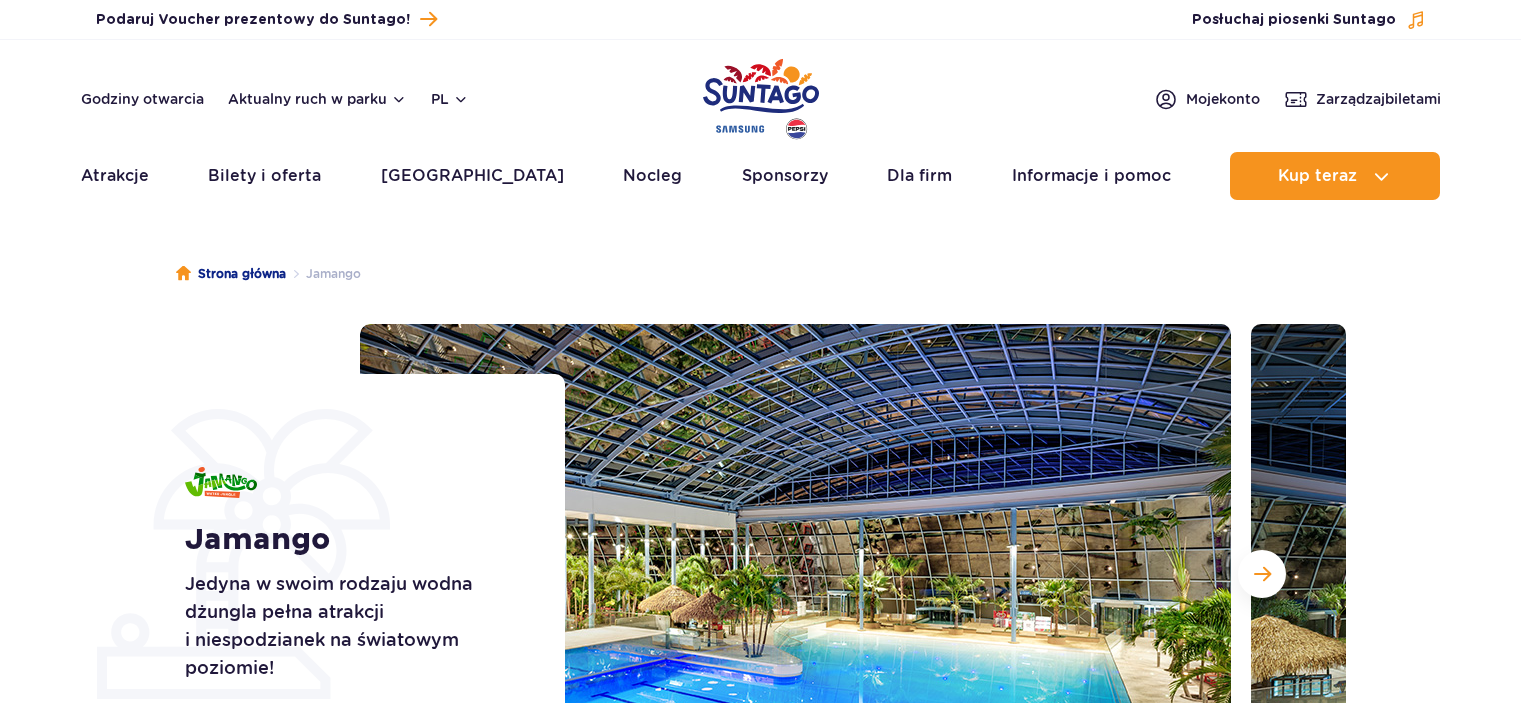 scroll, scrollTop: 0, scrollLeft: 0, axis: both 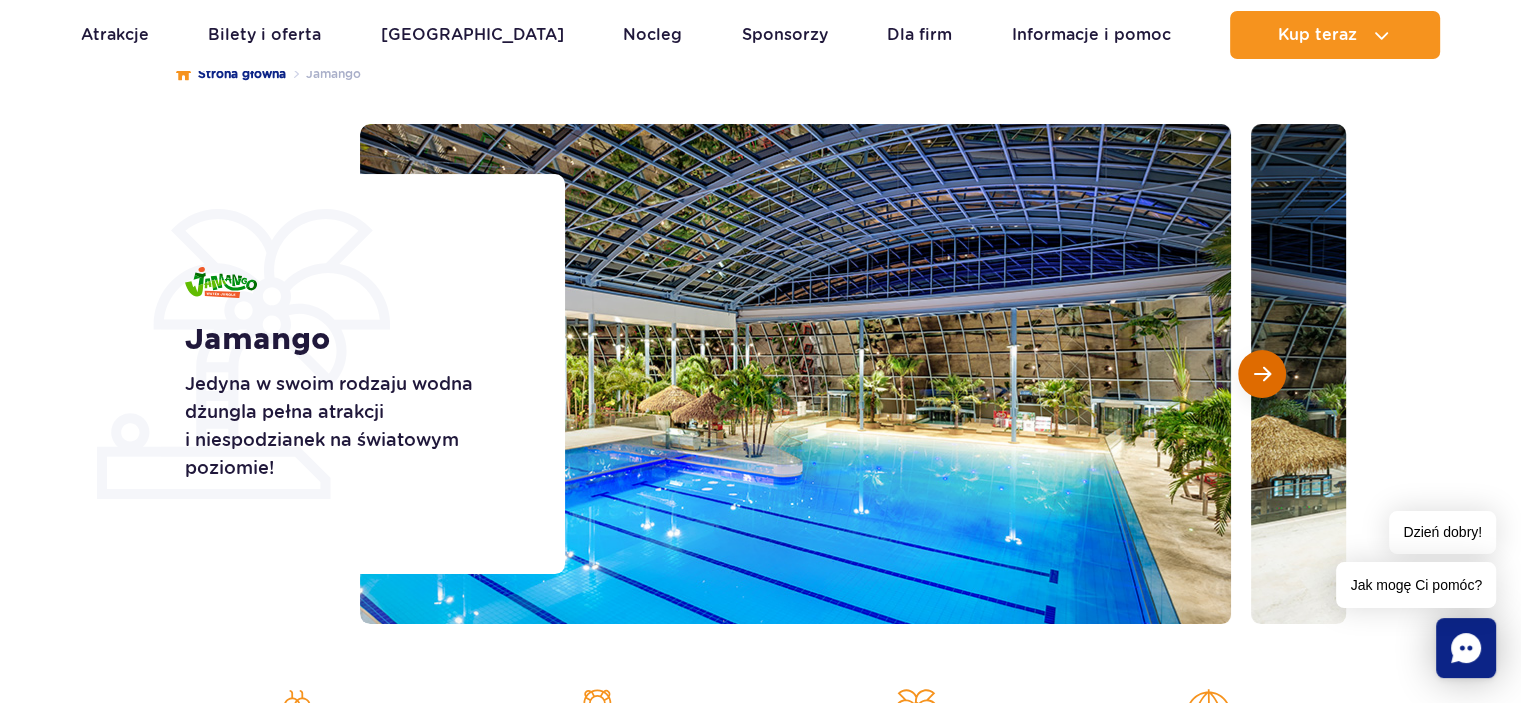 click at bounding box center [1262, 374] 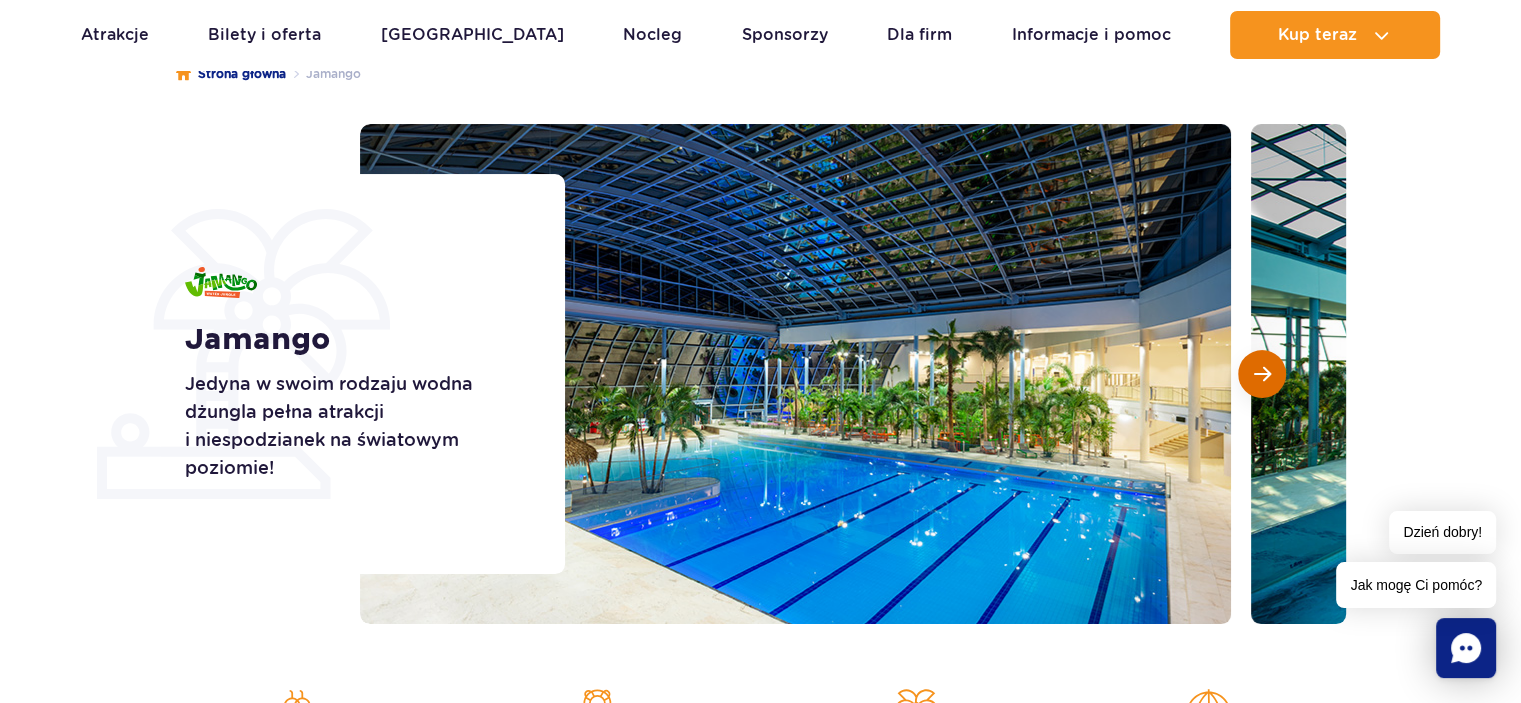 click at bounding box center [1262, 374] 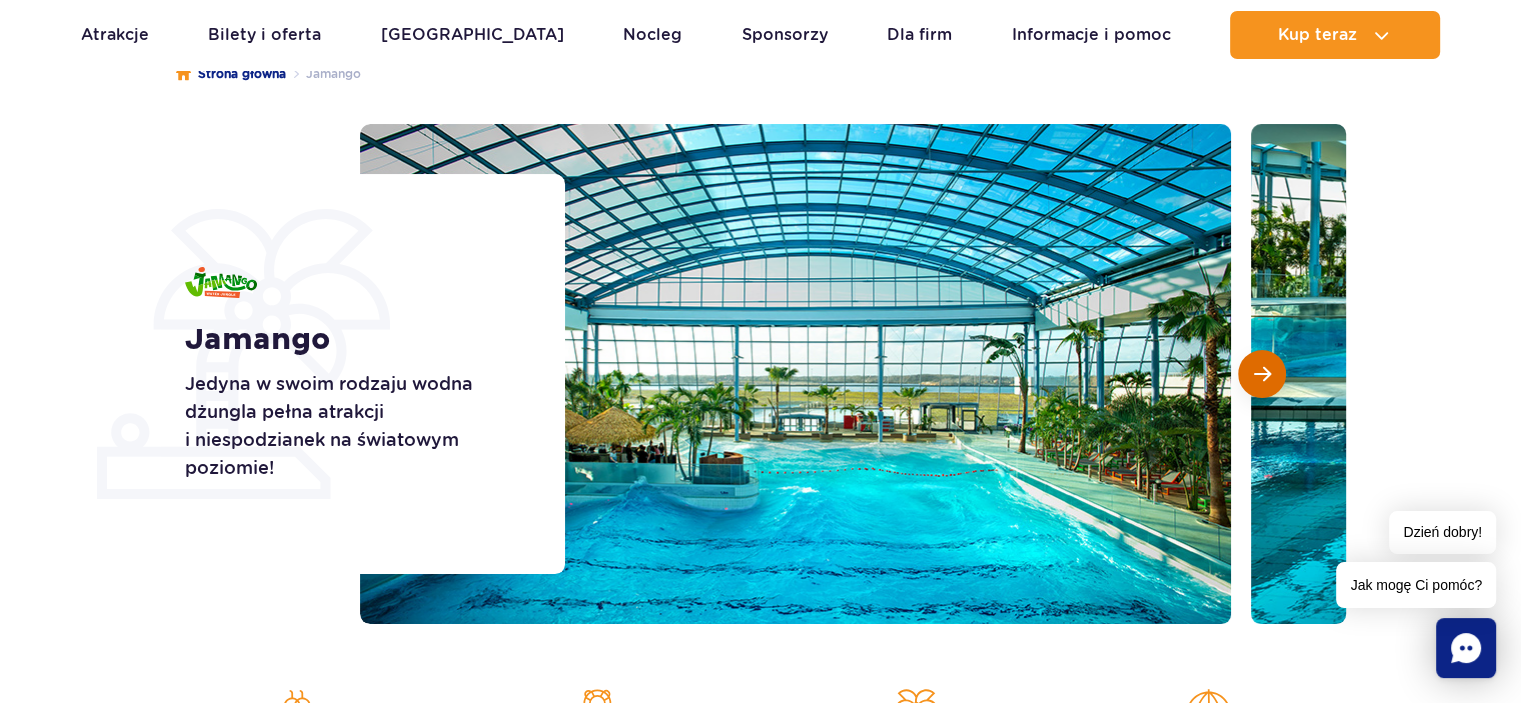 click at bounding box center (1262, 374) 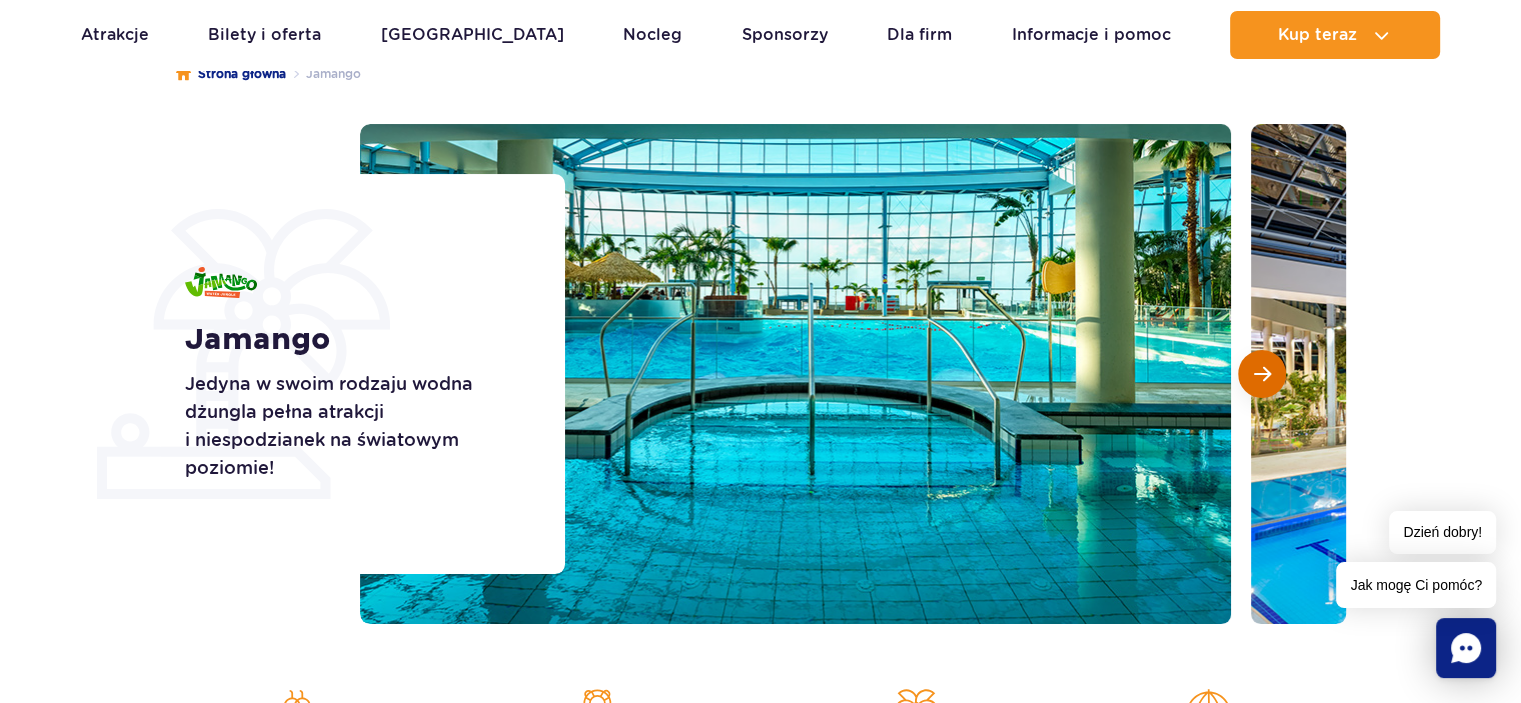 click at bounding box center (1262, 374) 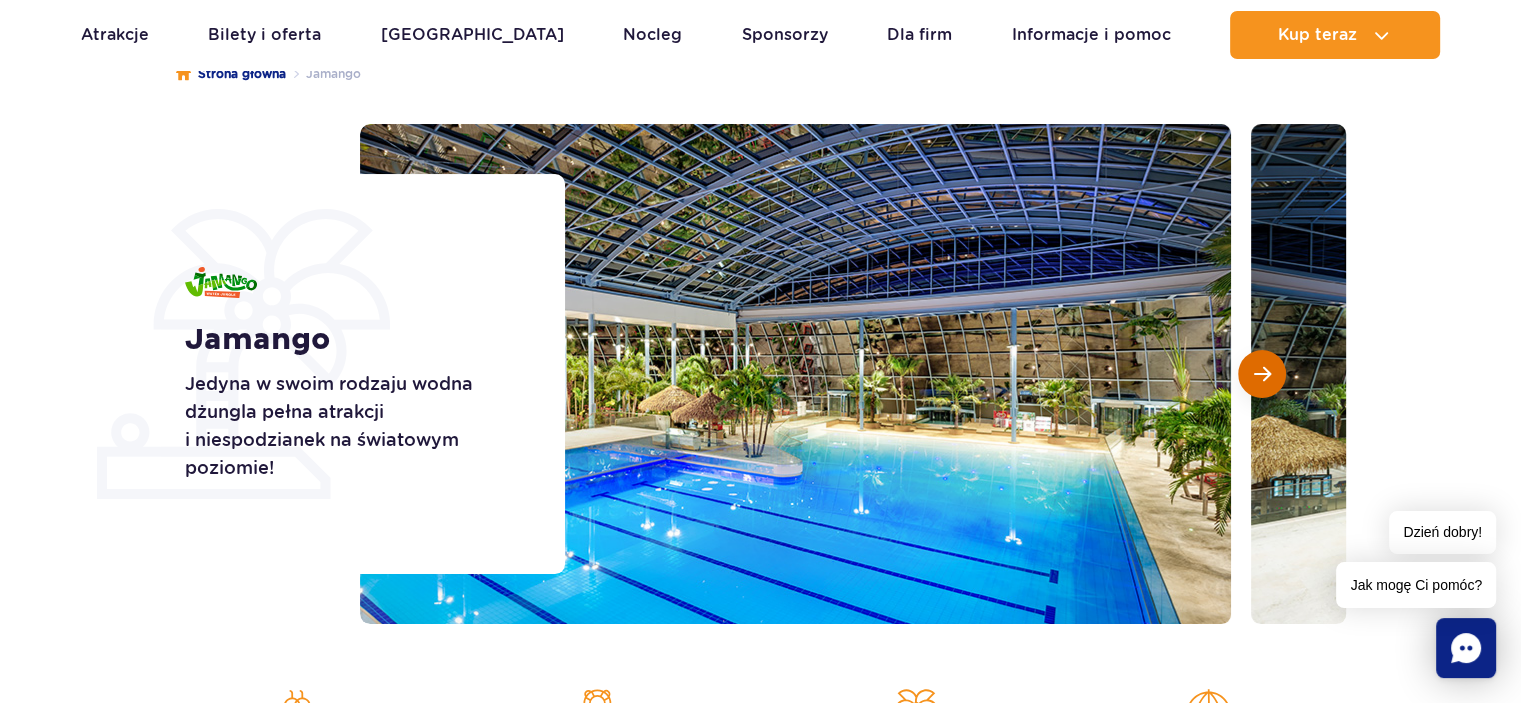 click at bounding box center (1262, 374) 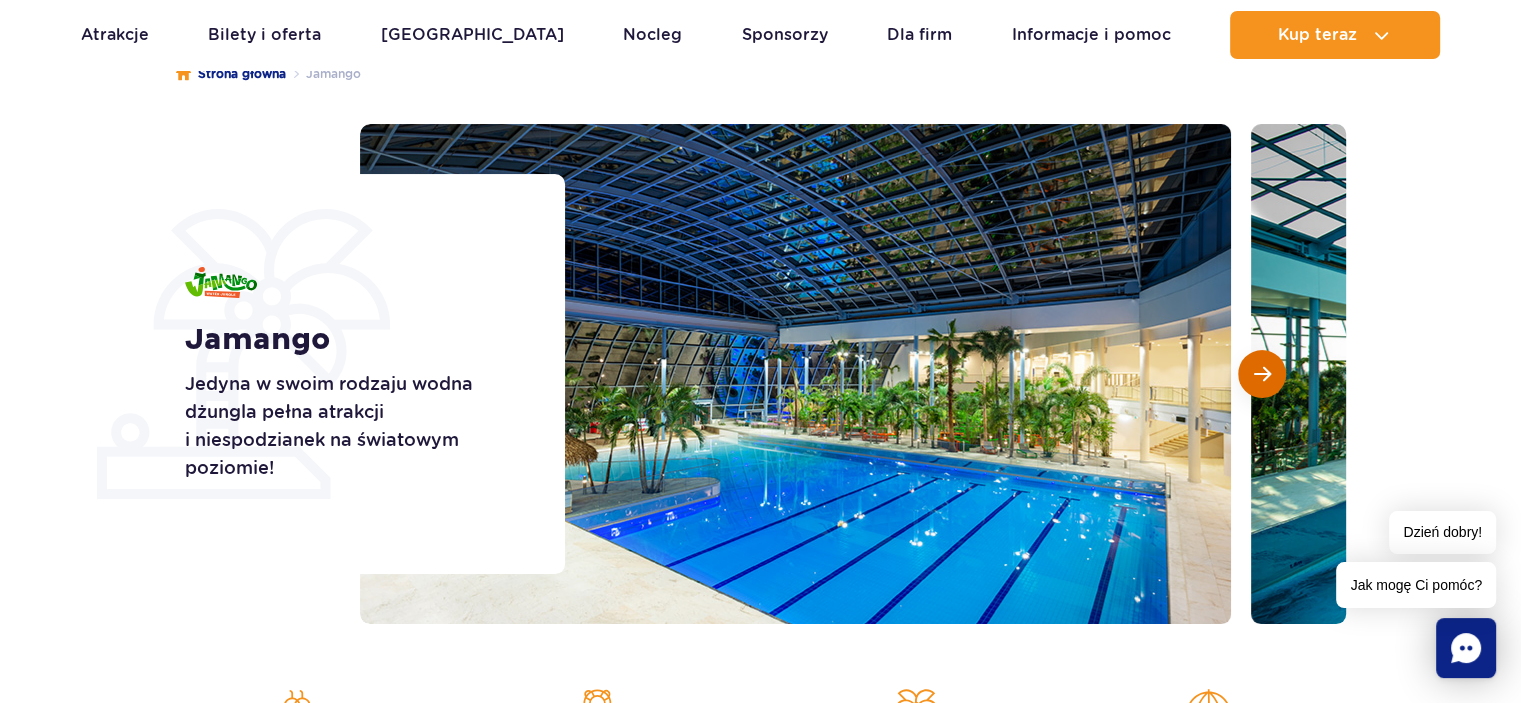 click at bounding box center (1262, 374) 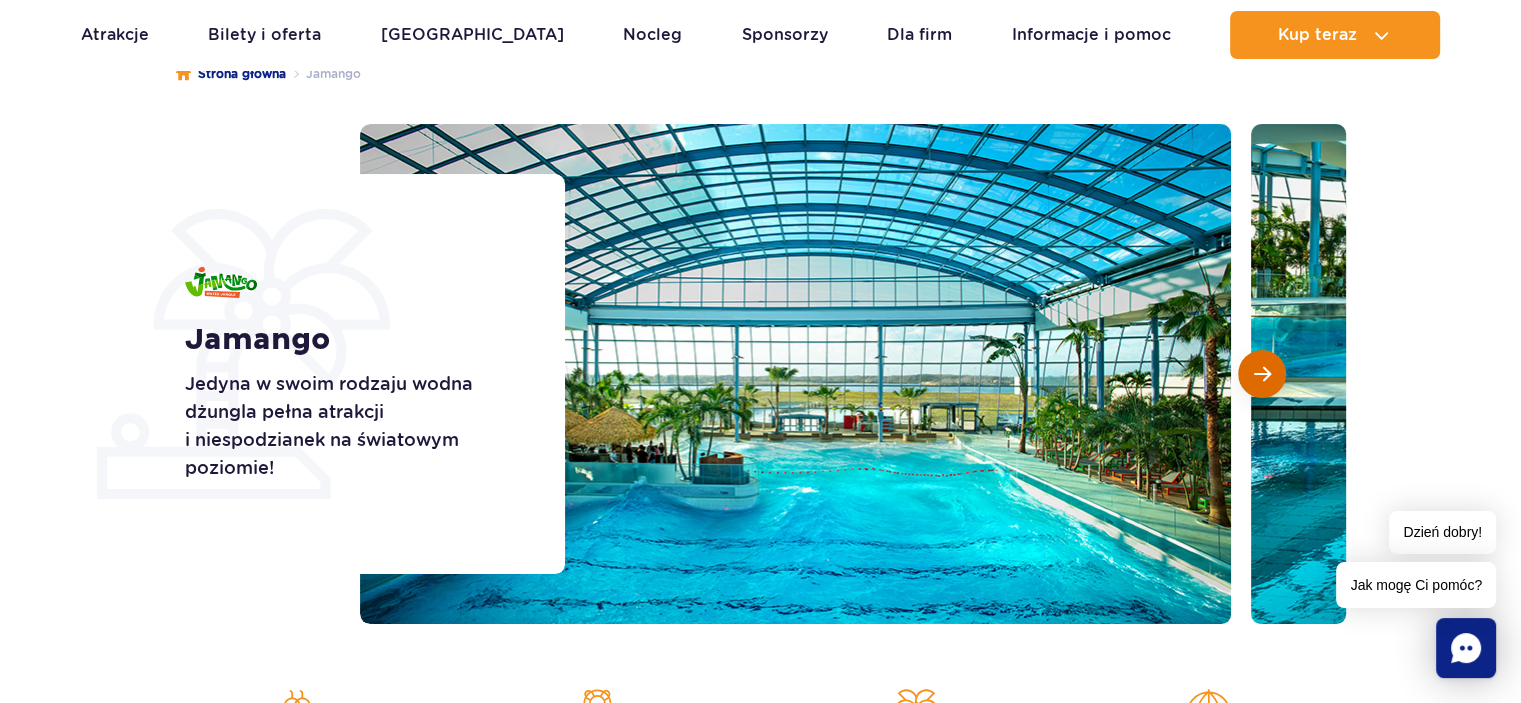 click at bounding box center (1262, 374) 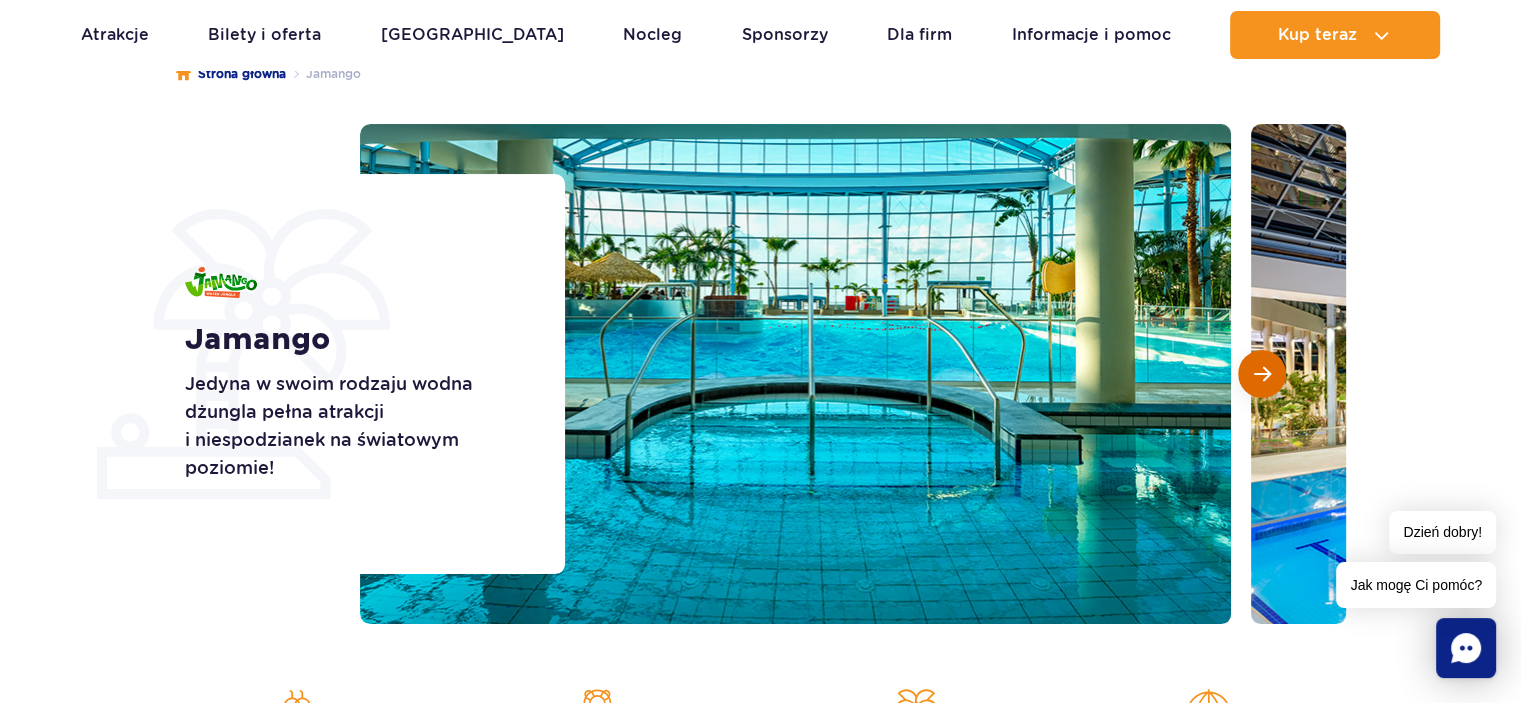 click at bounding box center (1262, 374) 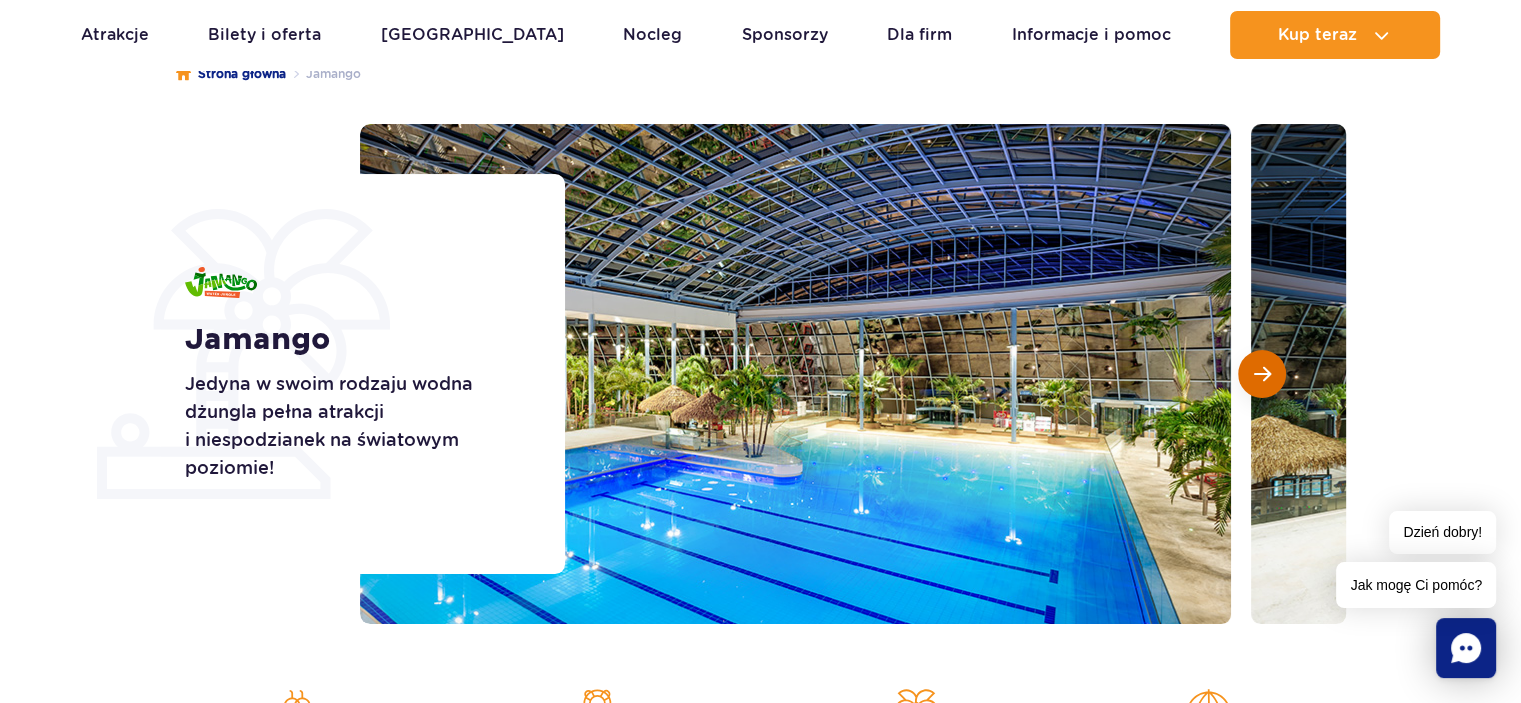 click at bounding box center (1262, 374) 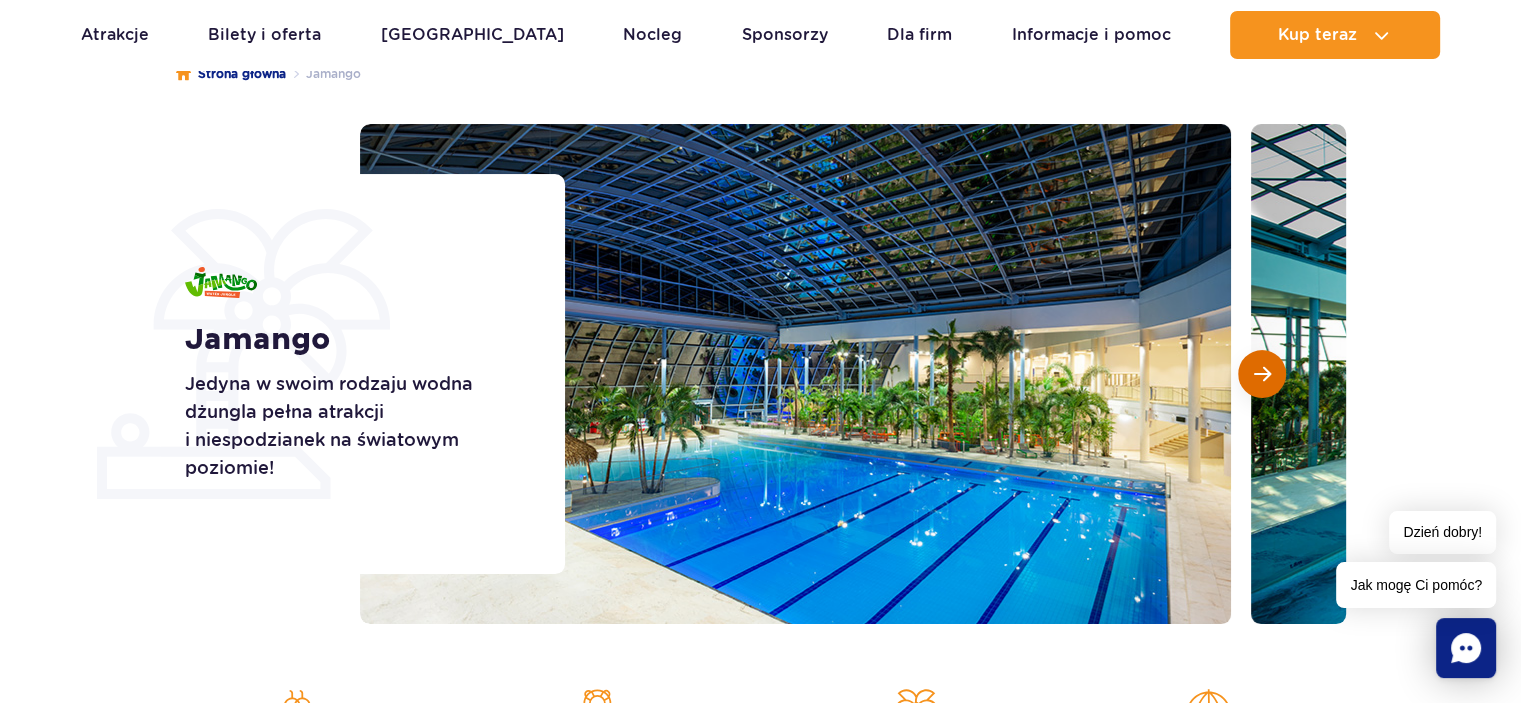 click at bounding box center (1262, 374) 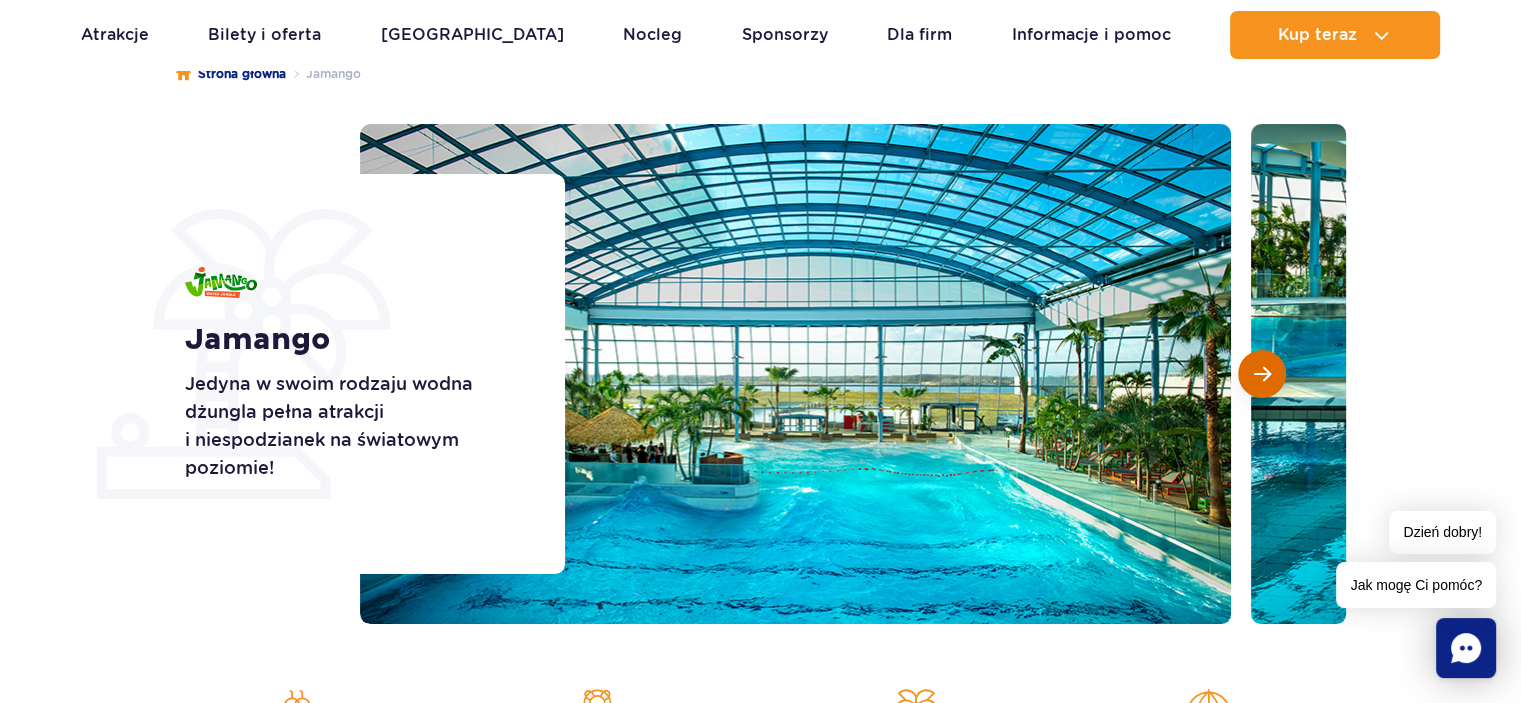 click at bounding box center (1262, 374) 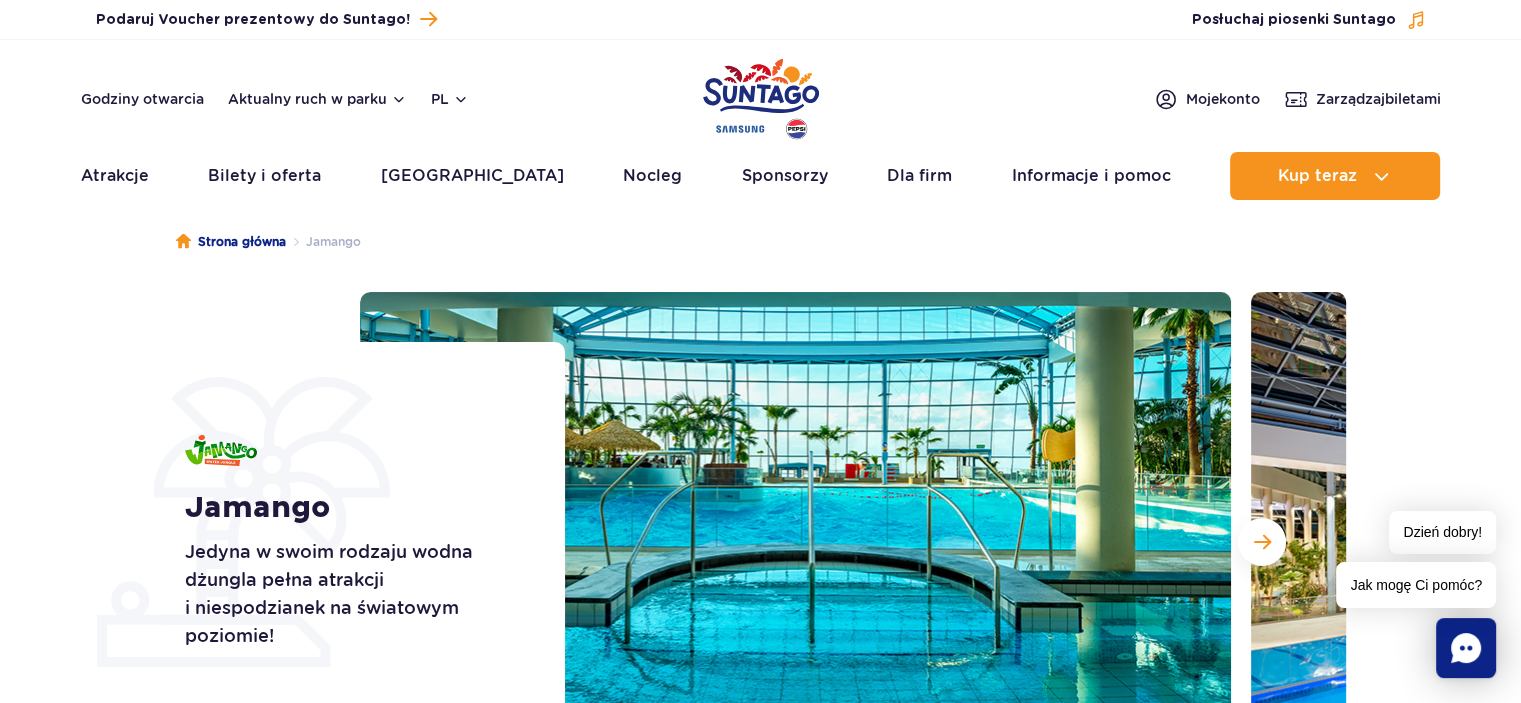 scroll, scrollTop: 0, scrollLeft: 0, axis: both 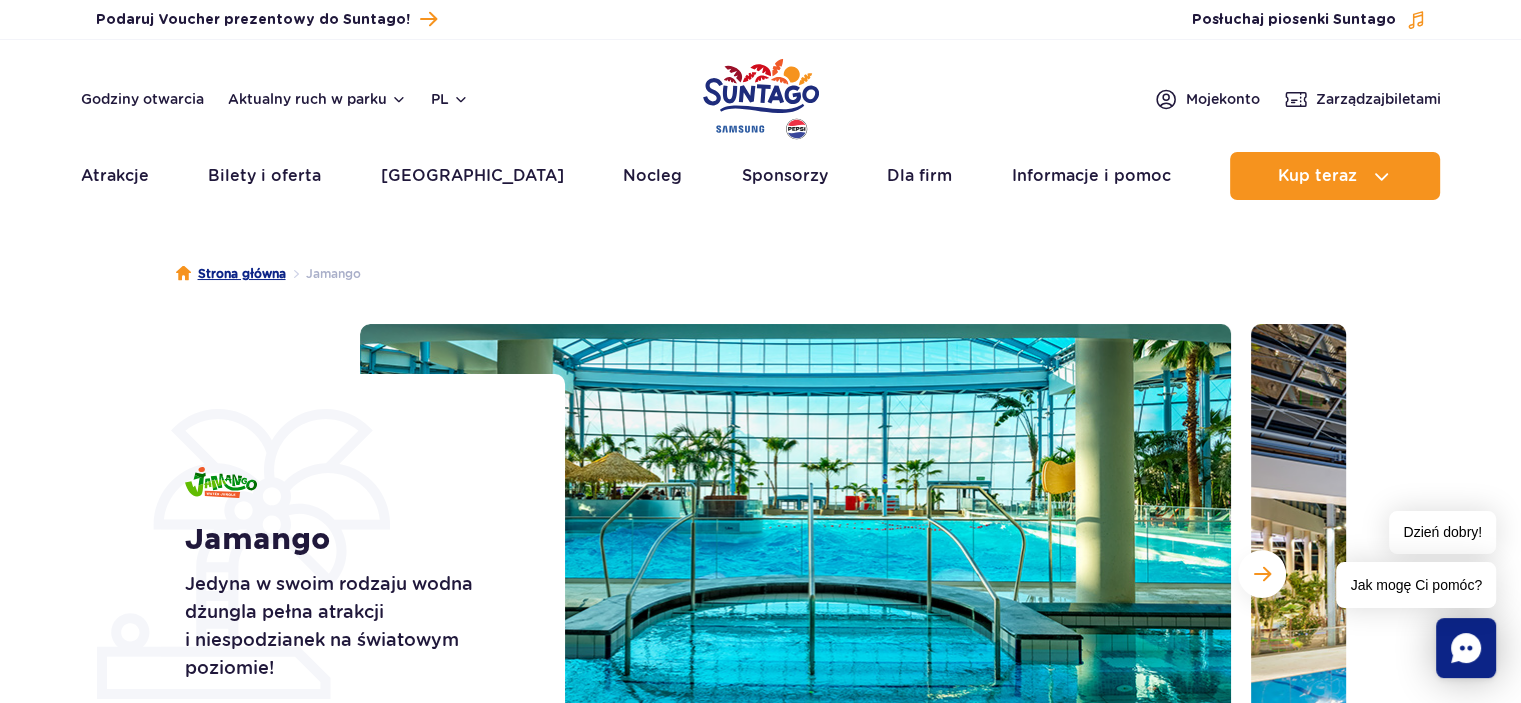 click on "Strona główna" at bounding box center (231, 274) 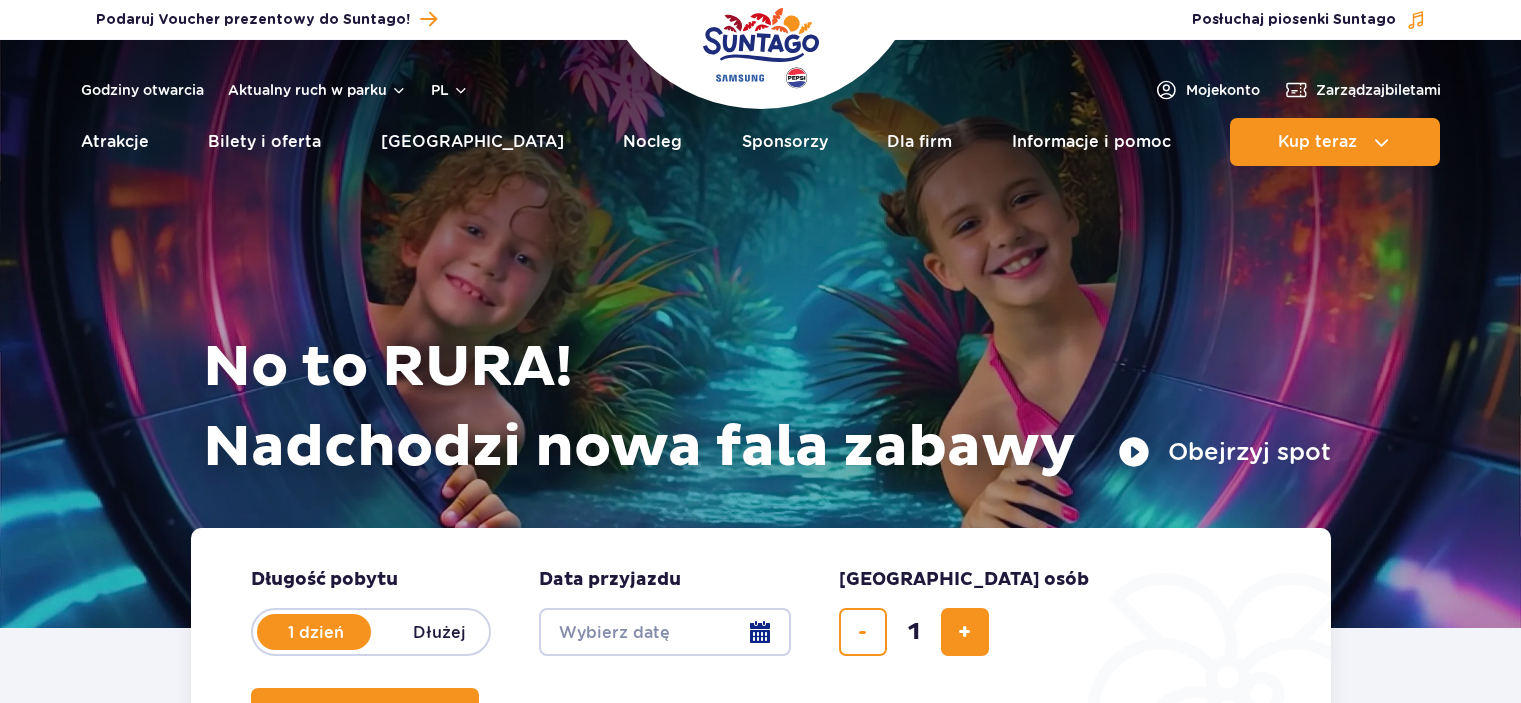 scroll, scrollTop: 0, scrollLeft: 0, axis: both 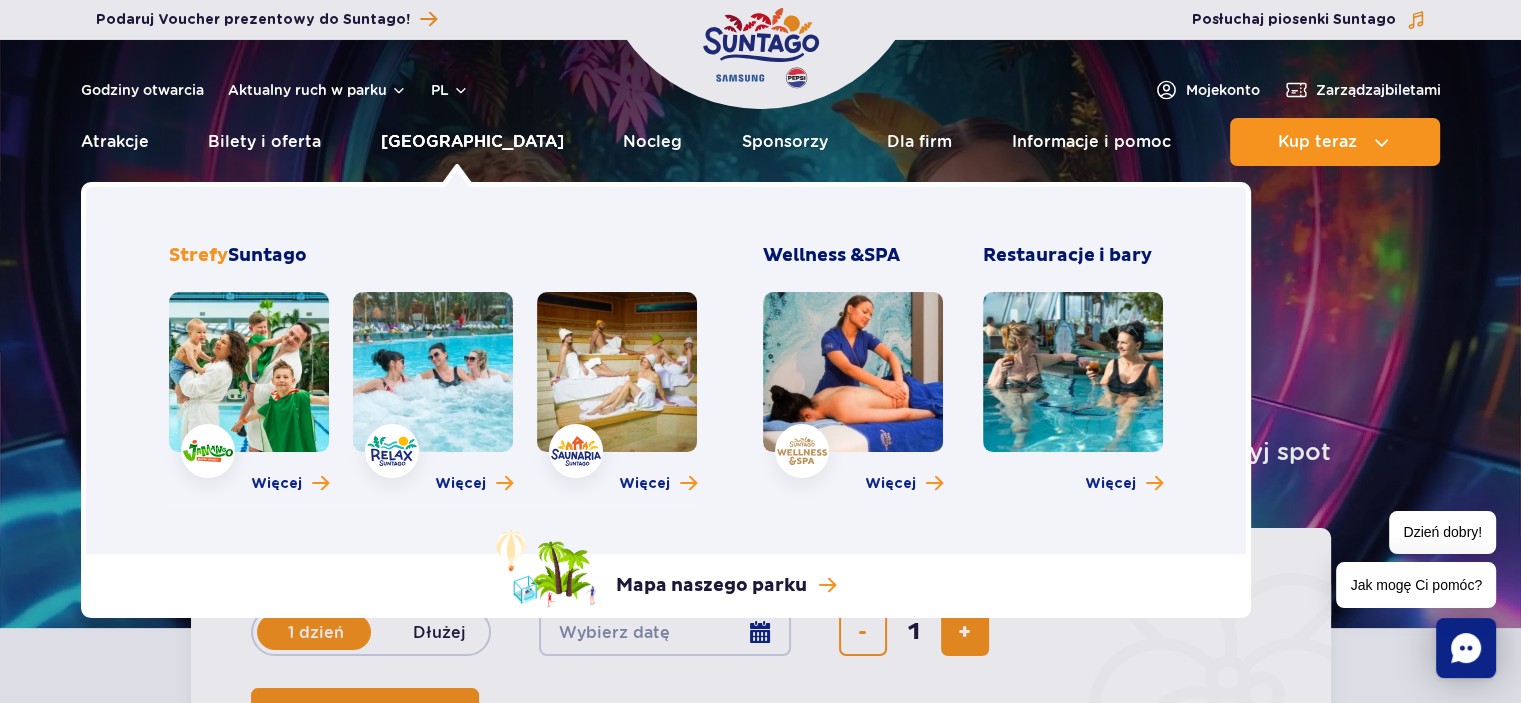 click on "[GEOGRAPHIC_DATA]" at bounding box center (472, 142) 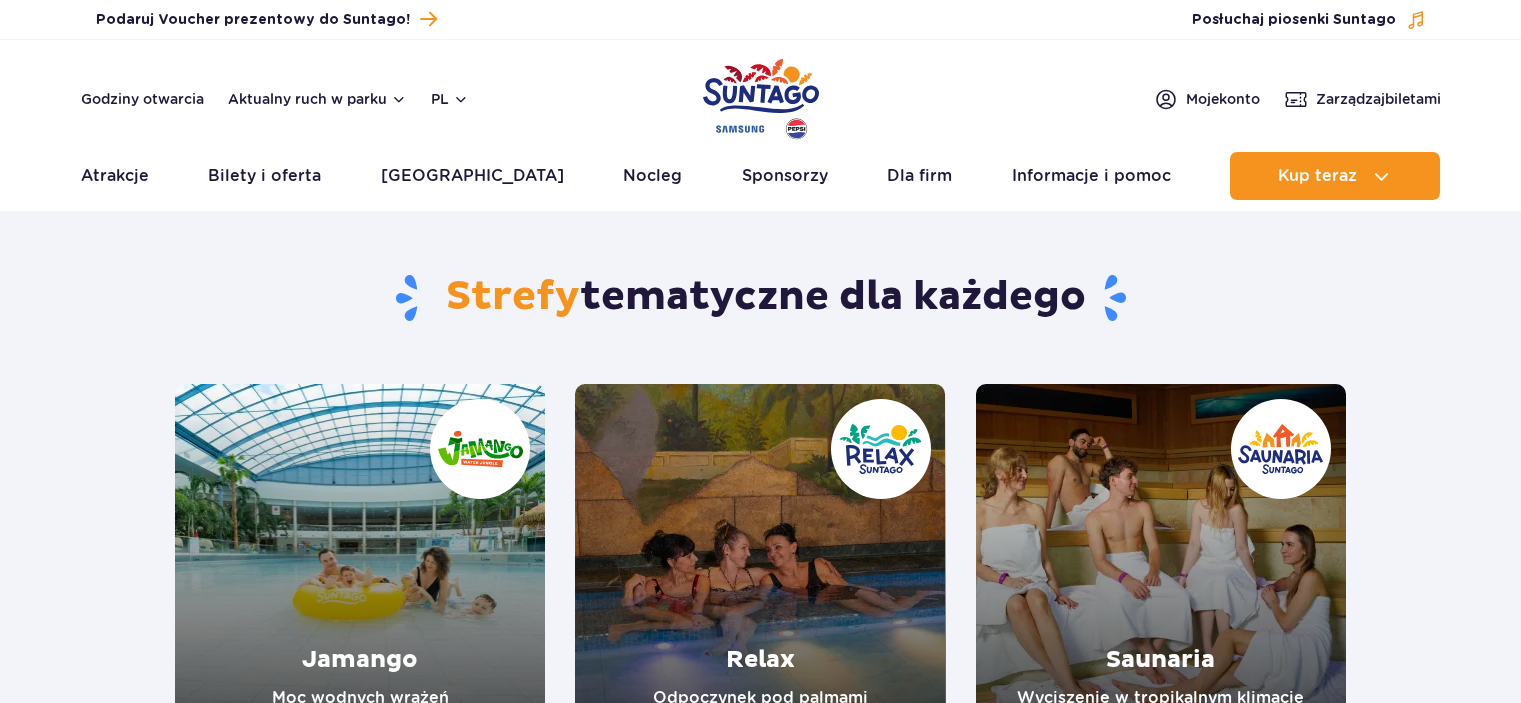 scroll, scrollTop: 0, scrollLeft: 0, axis: both 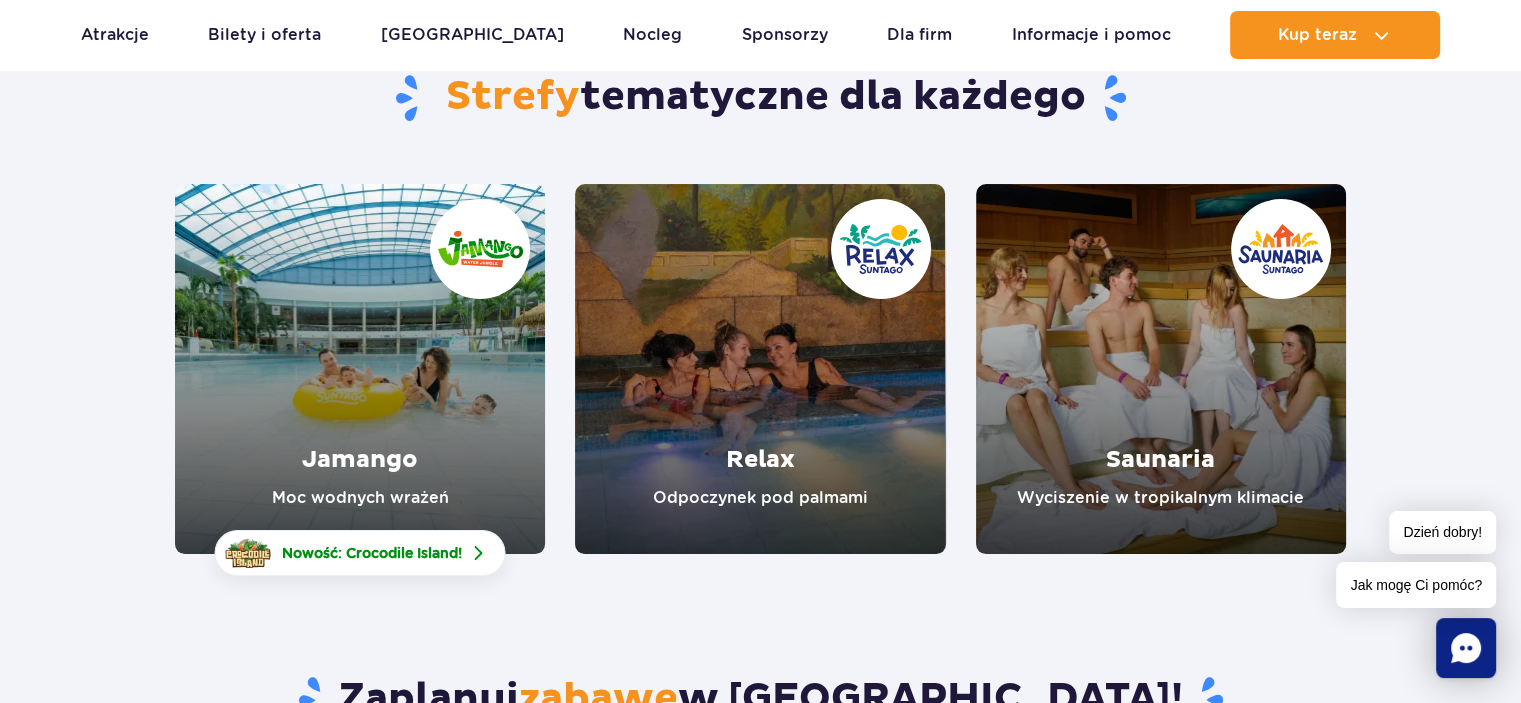 click at bounding box center [760, 369] 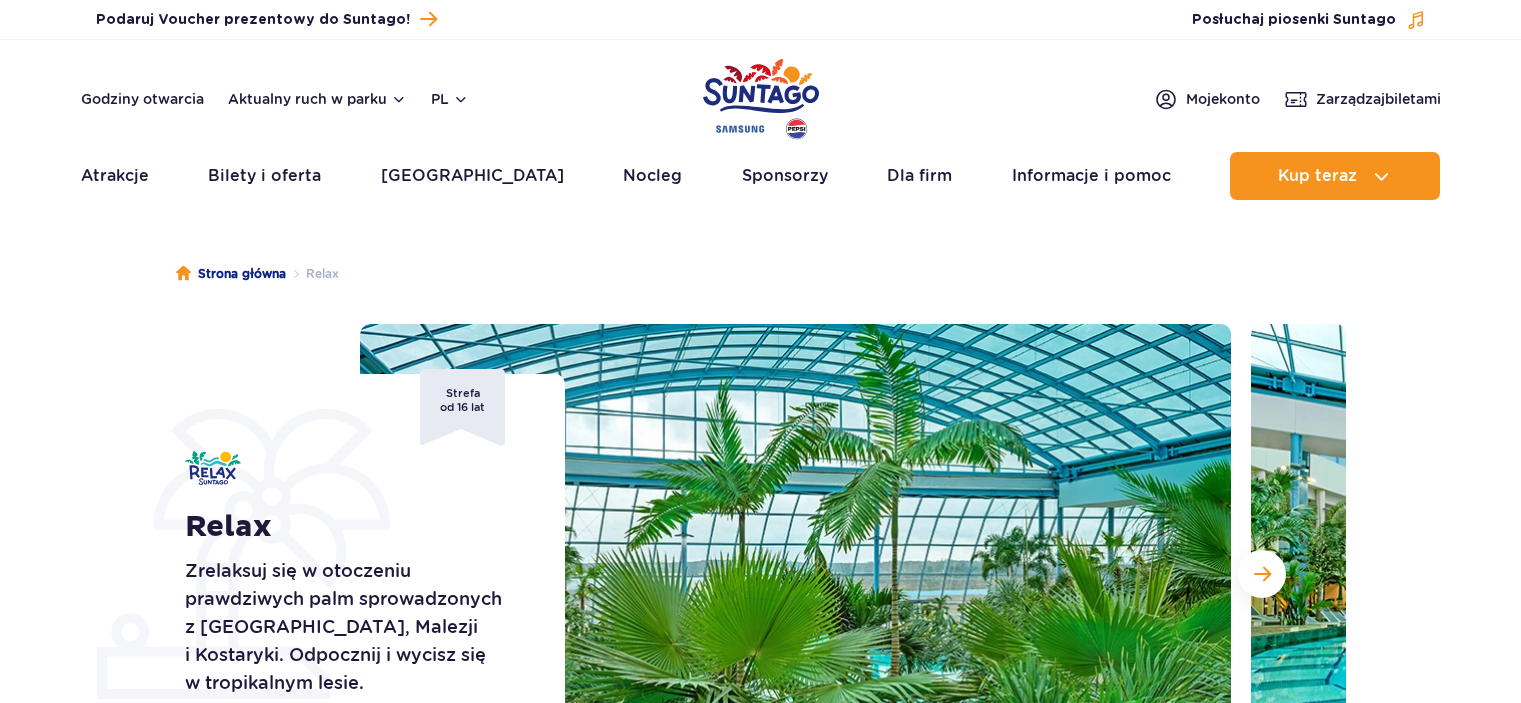 scroll, scrollTop: 0, scrollLeft: 0, axis: both 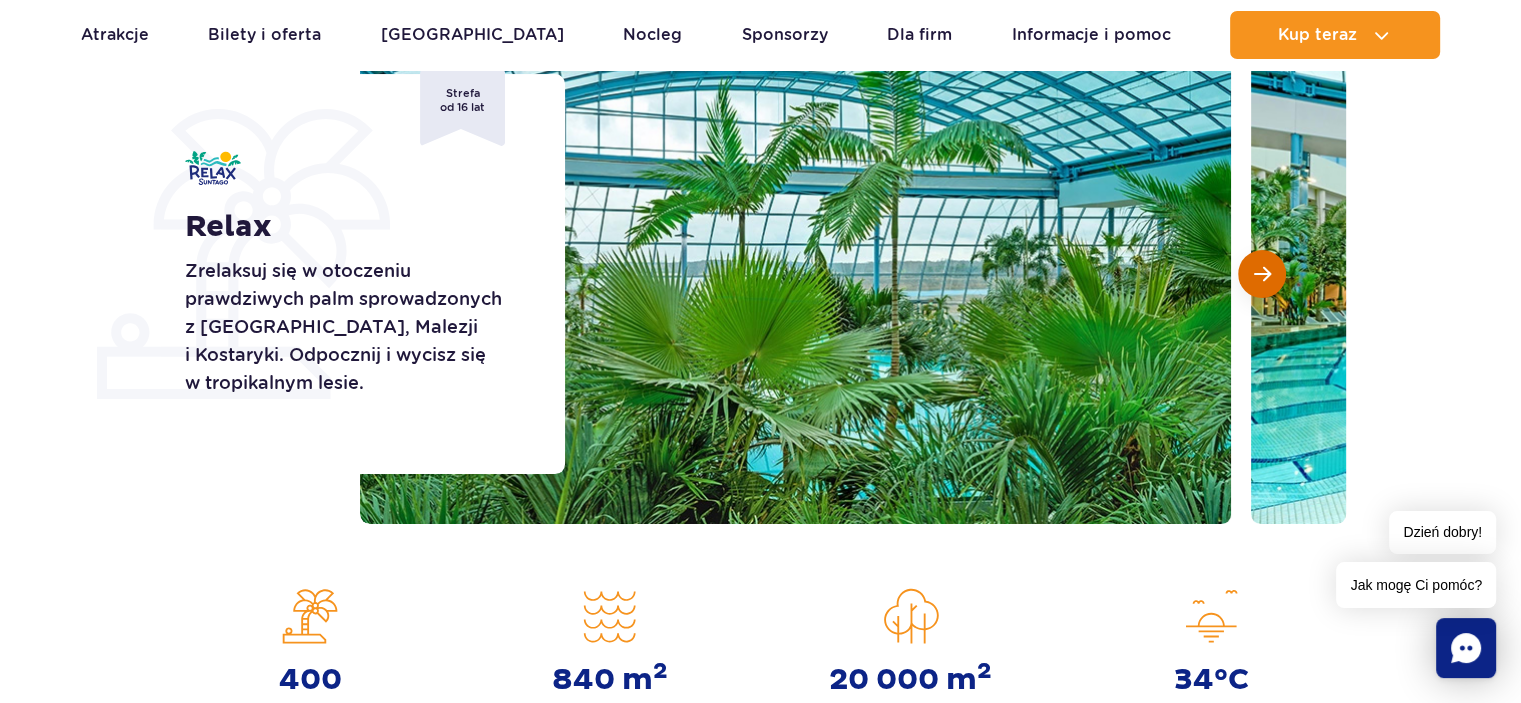 click at bounding box center [1262, 274] 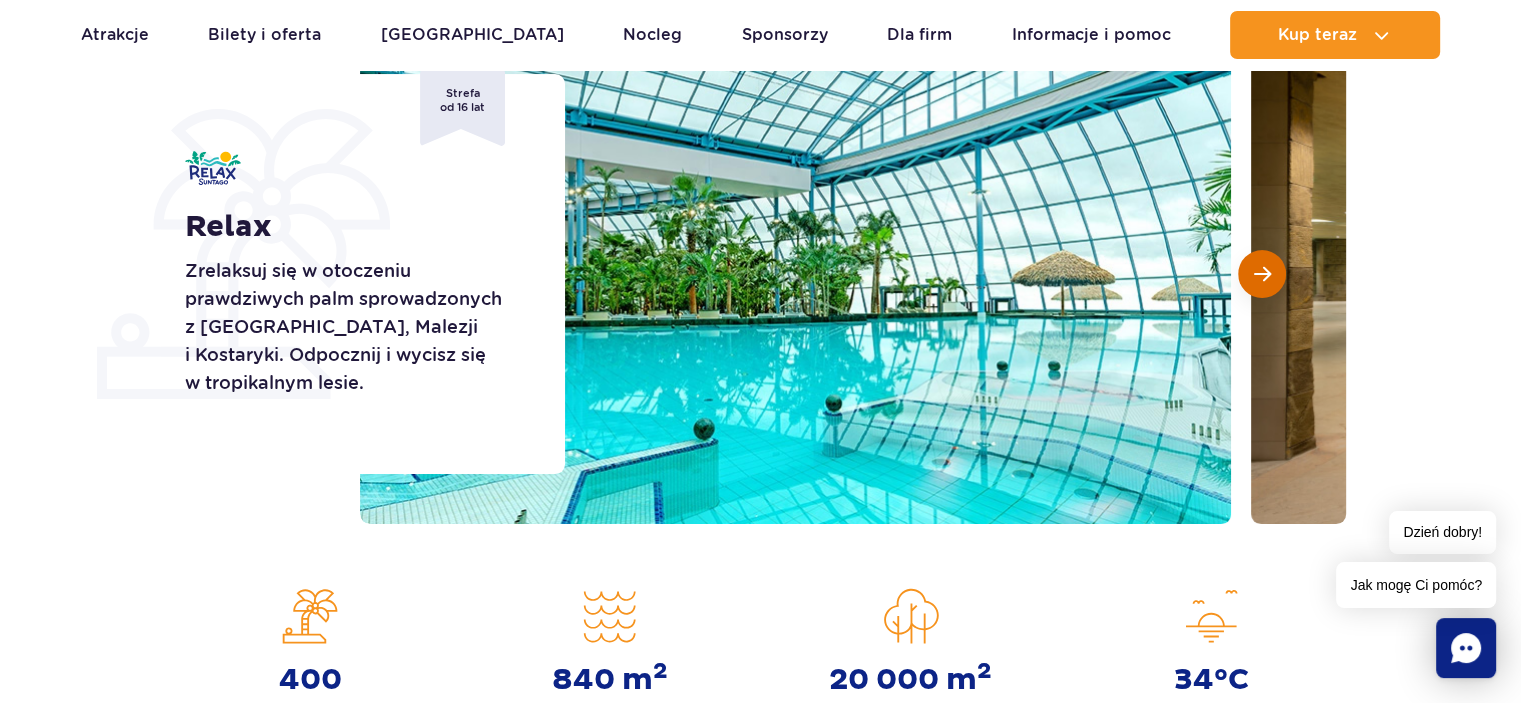click at bounding box center (1262, 274) 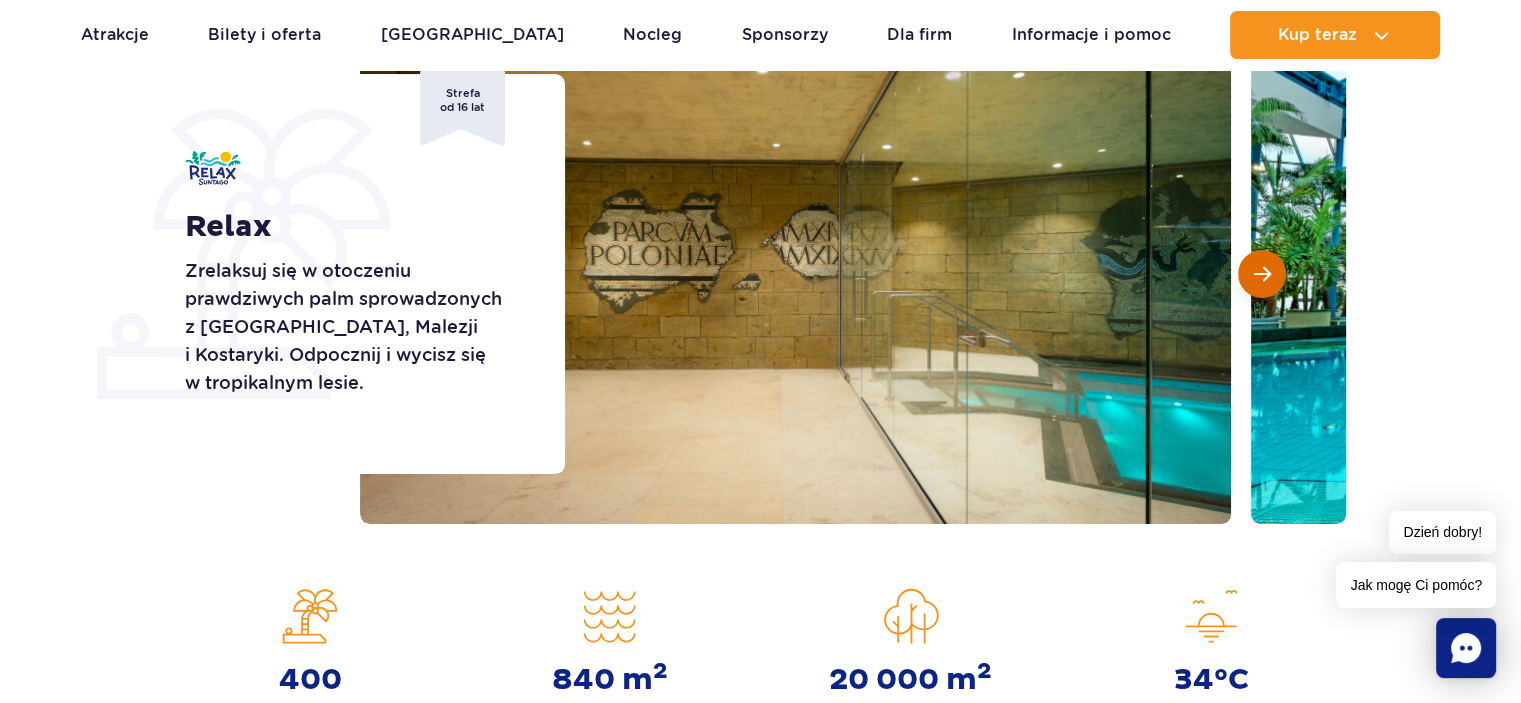 click at bounding box center [1262, 274] 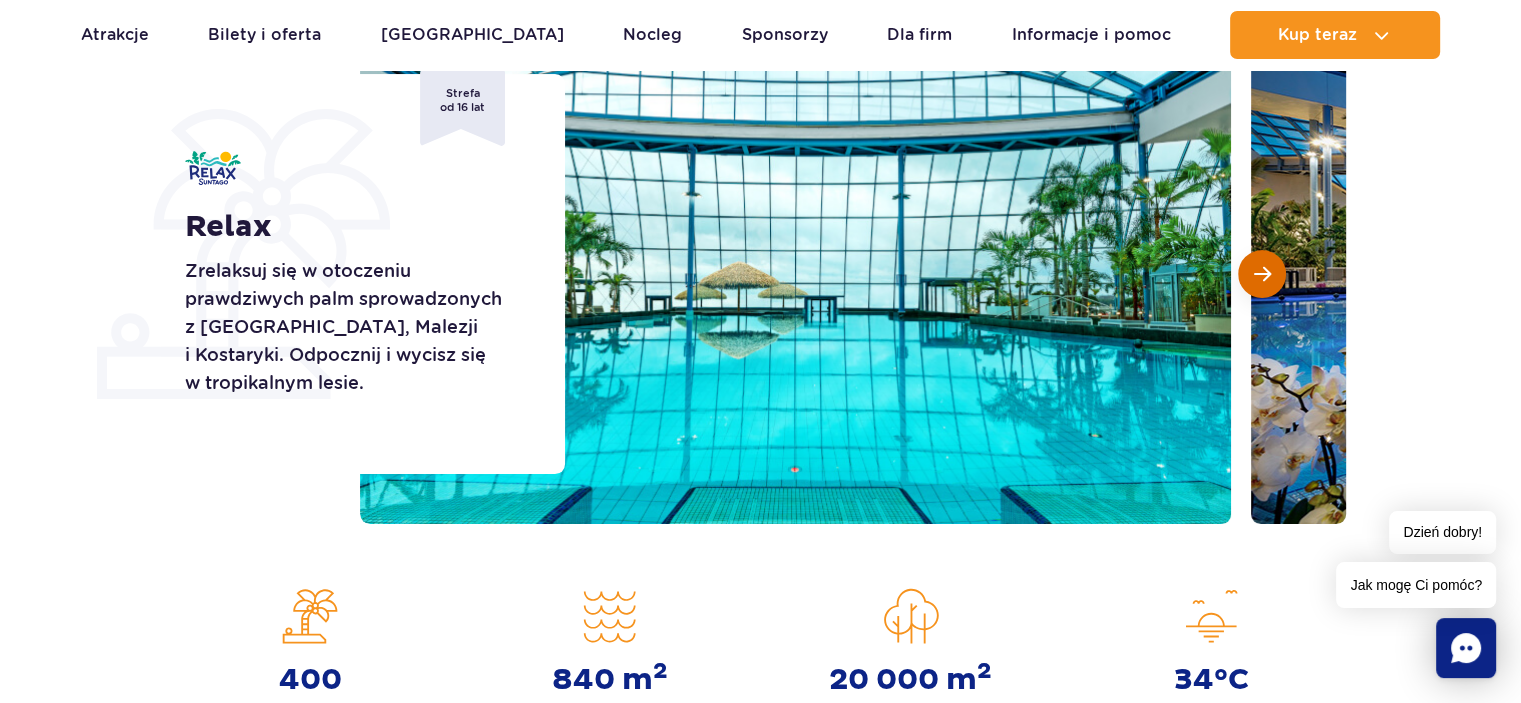 click at bounding box center [1262, 274] 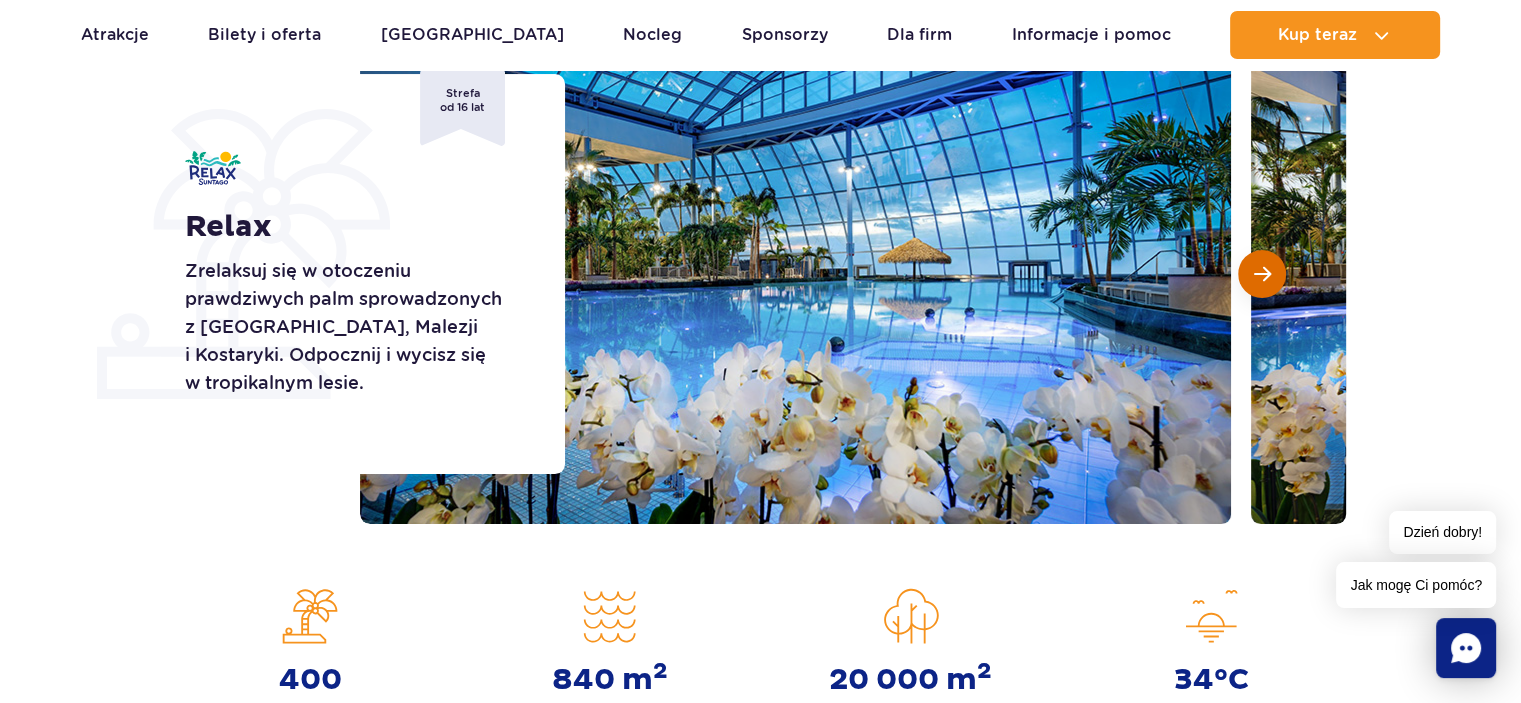click at bounding box center (1262, 274) 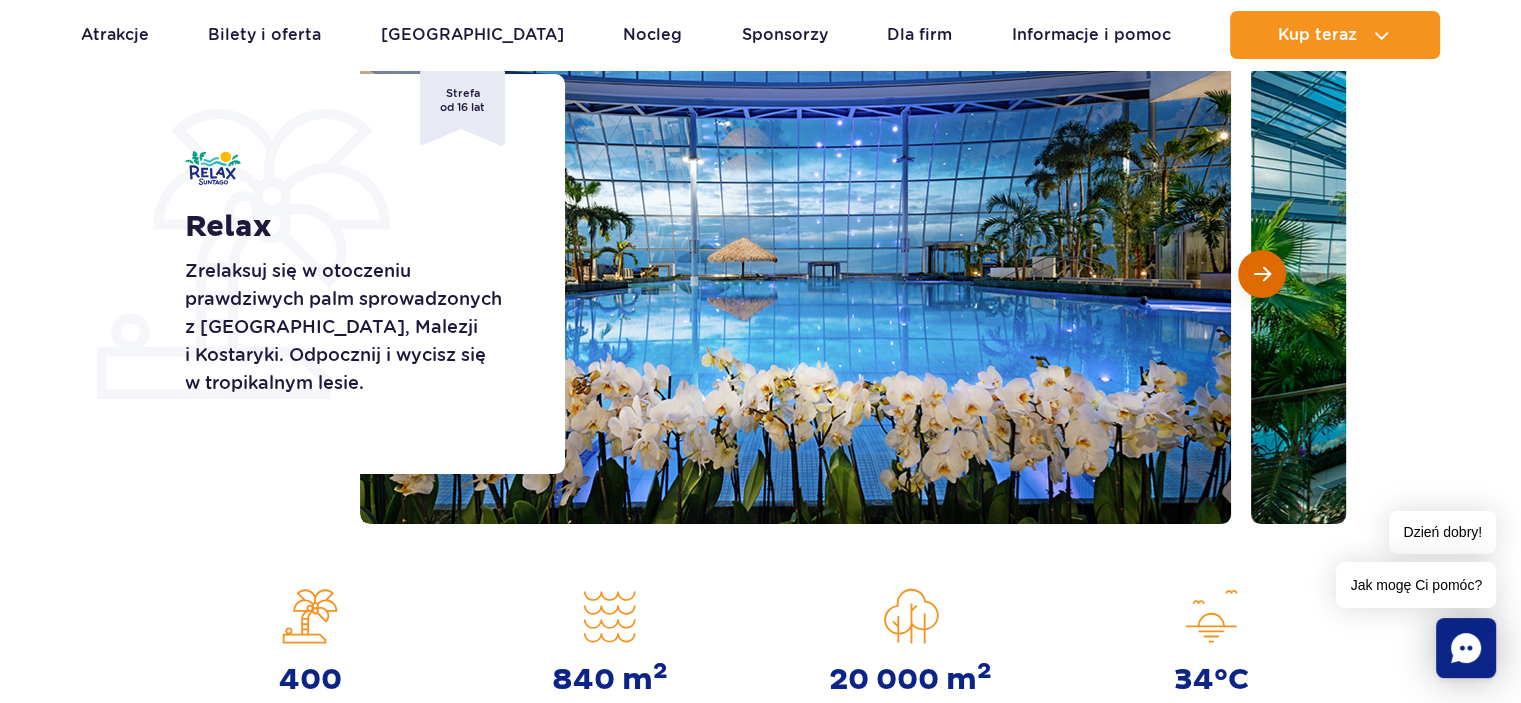 click at bounding box center [1262, 274] 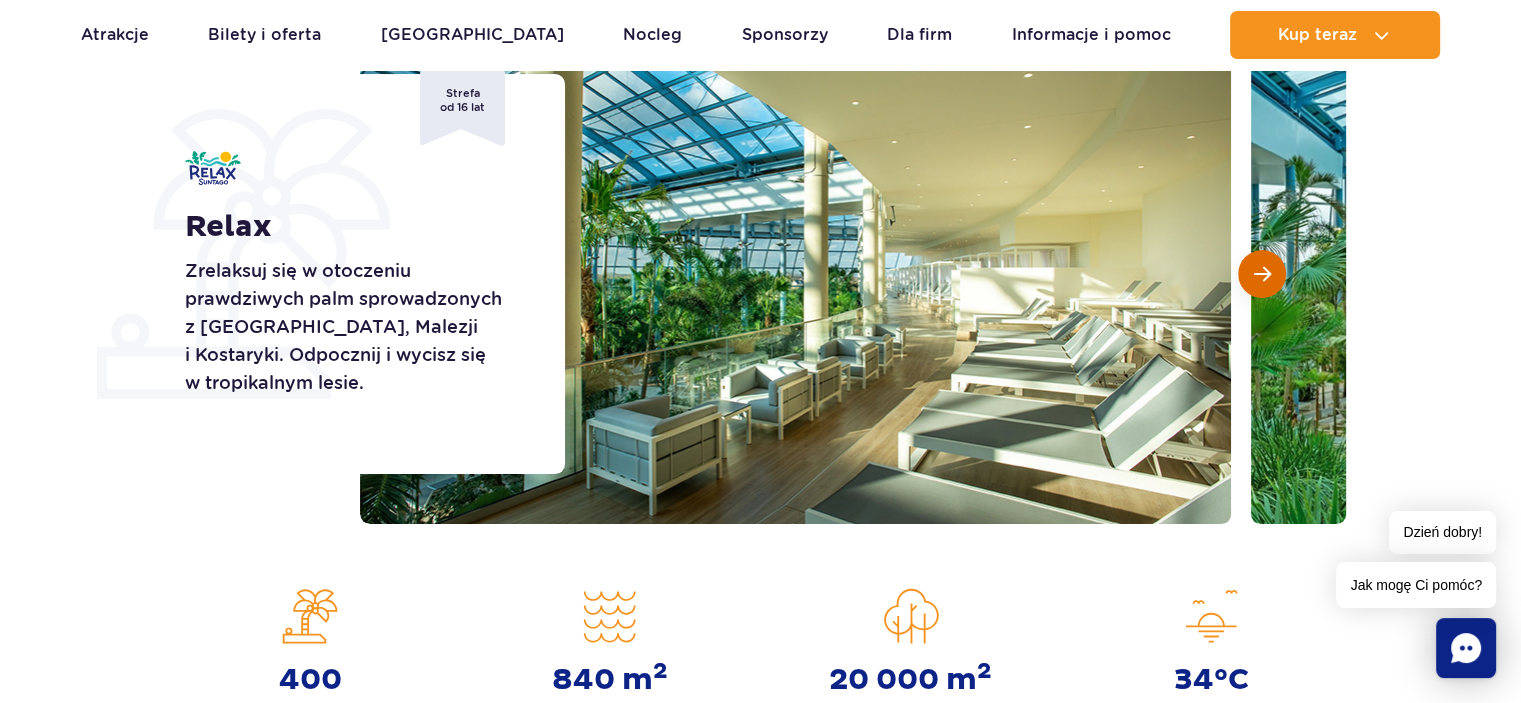 click at bounding box center [1262, 274] 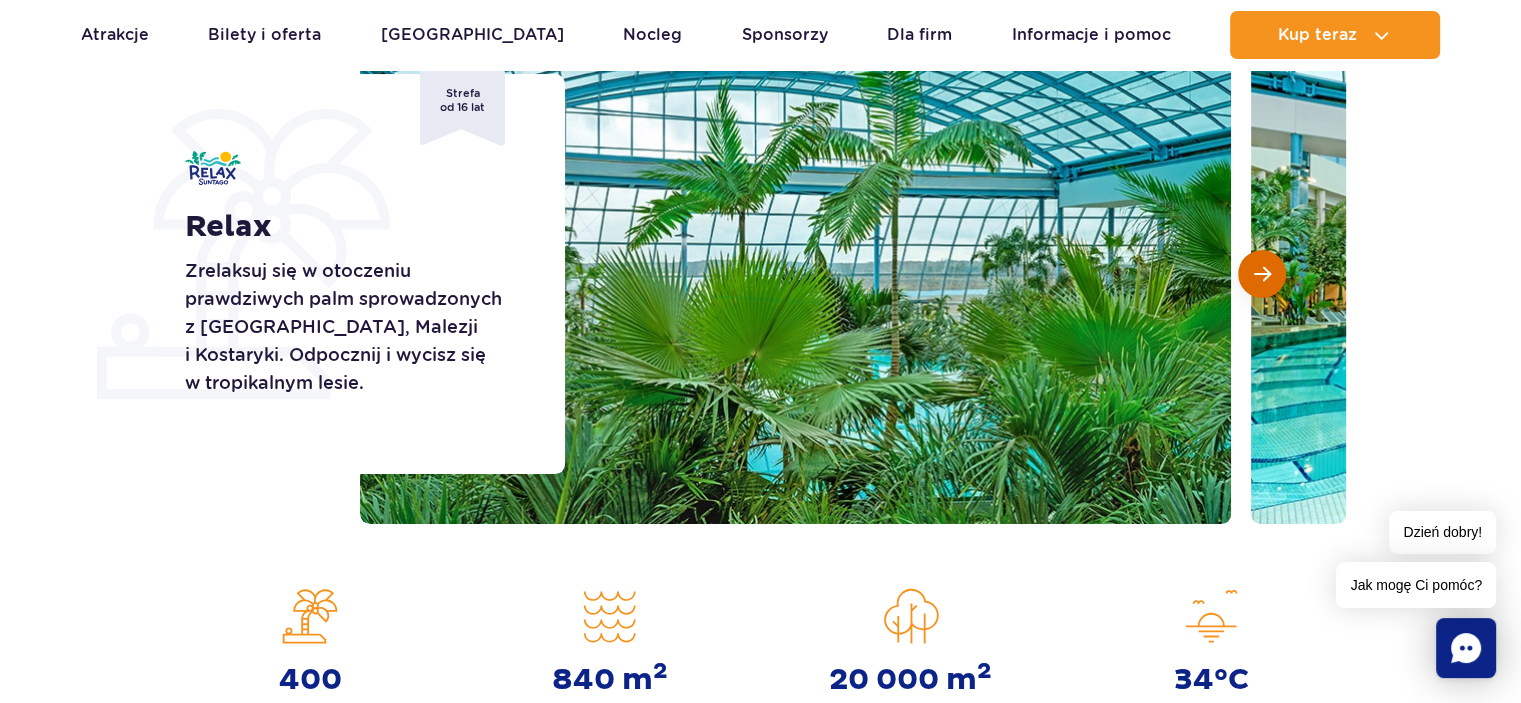 click at bounding box center [1262, 274] 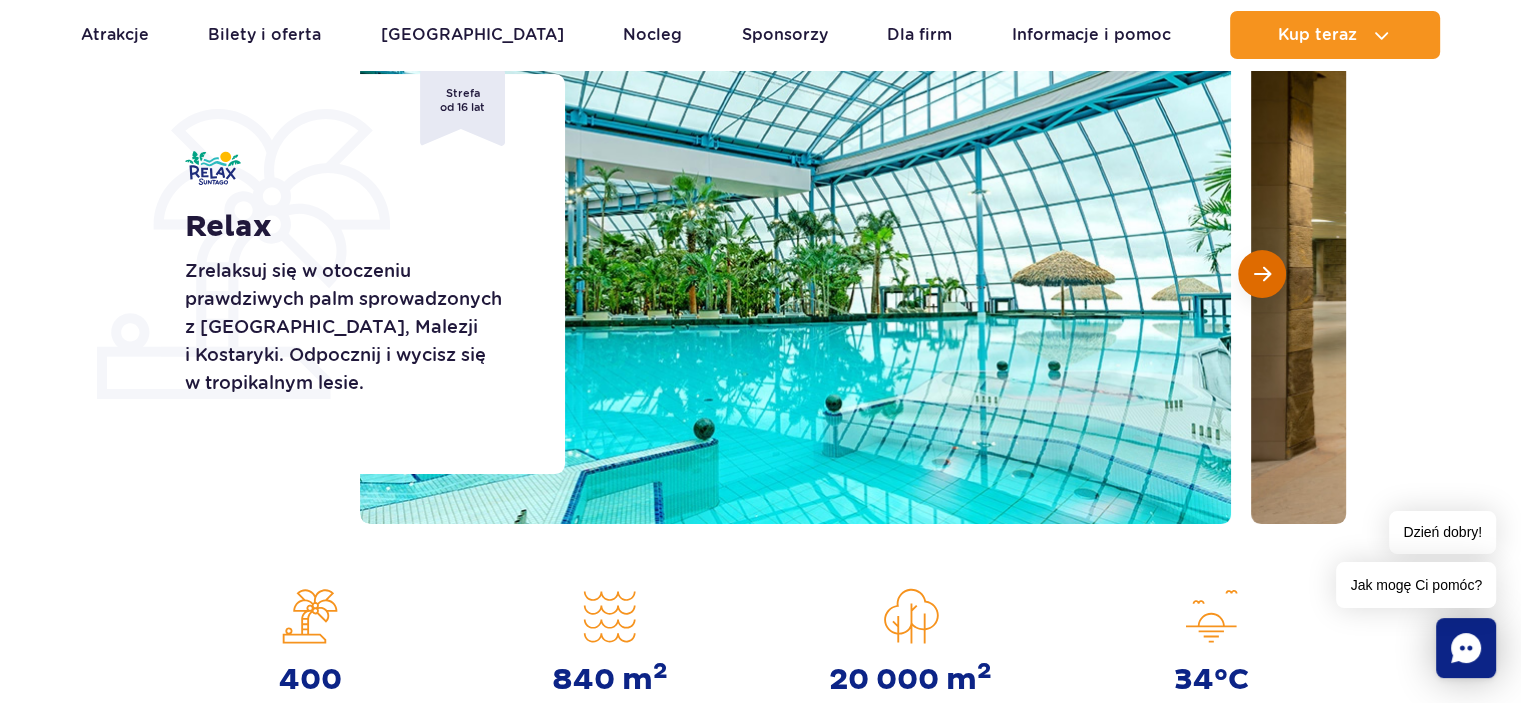 click at bounding box center [1262, 274] 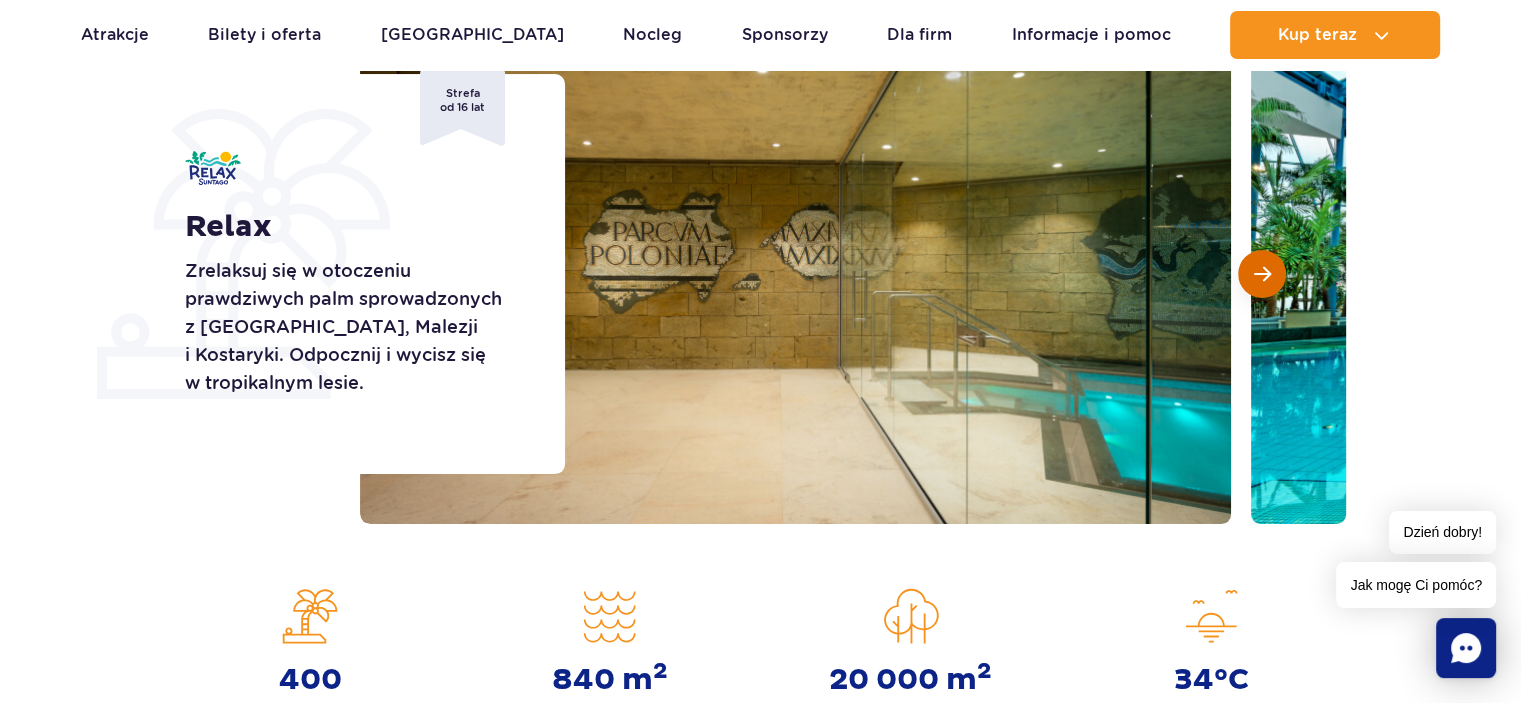 click at bounding box center (1262, 274) 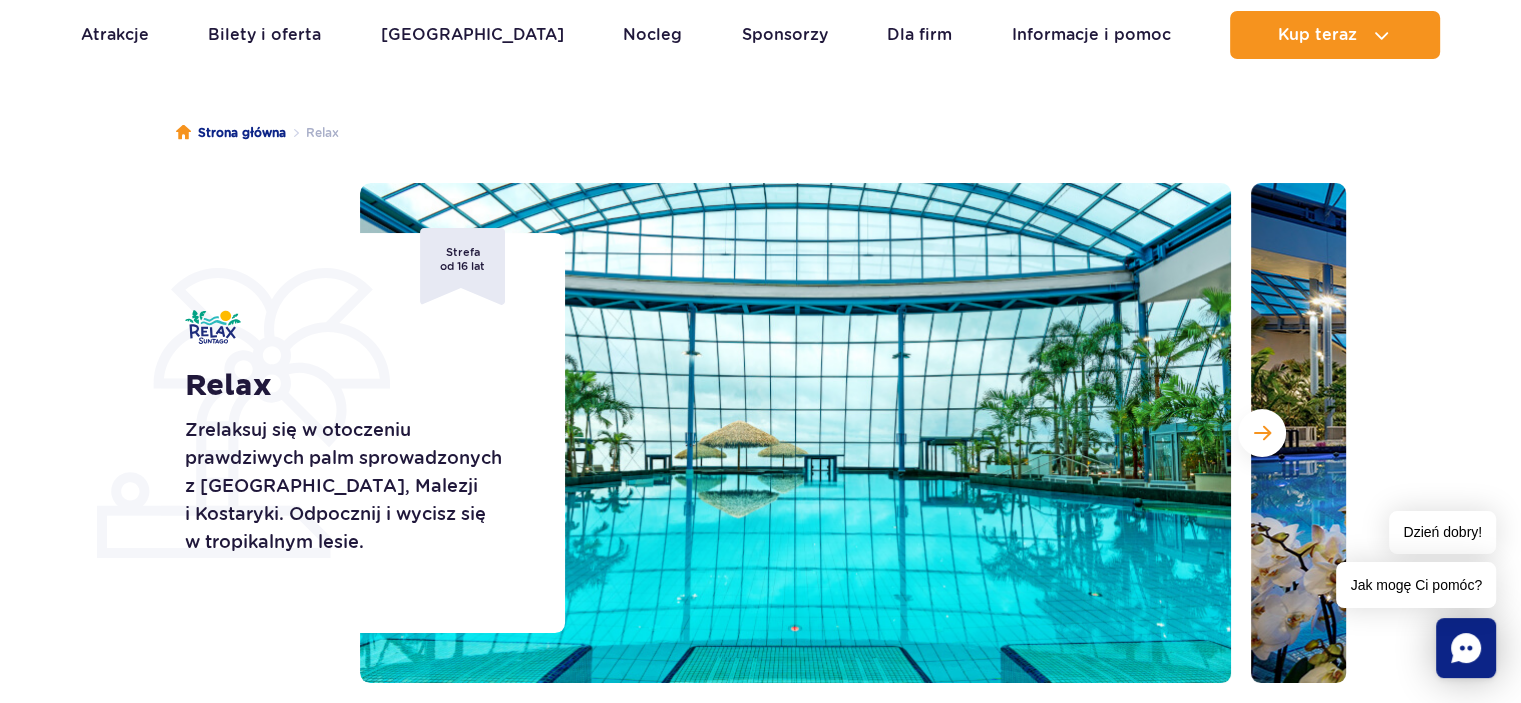 scroll, scrollTop: 100, scrollLeft: 0, axis: vertical 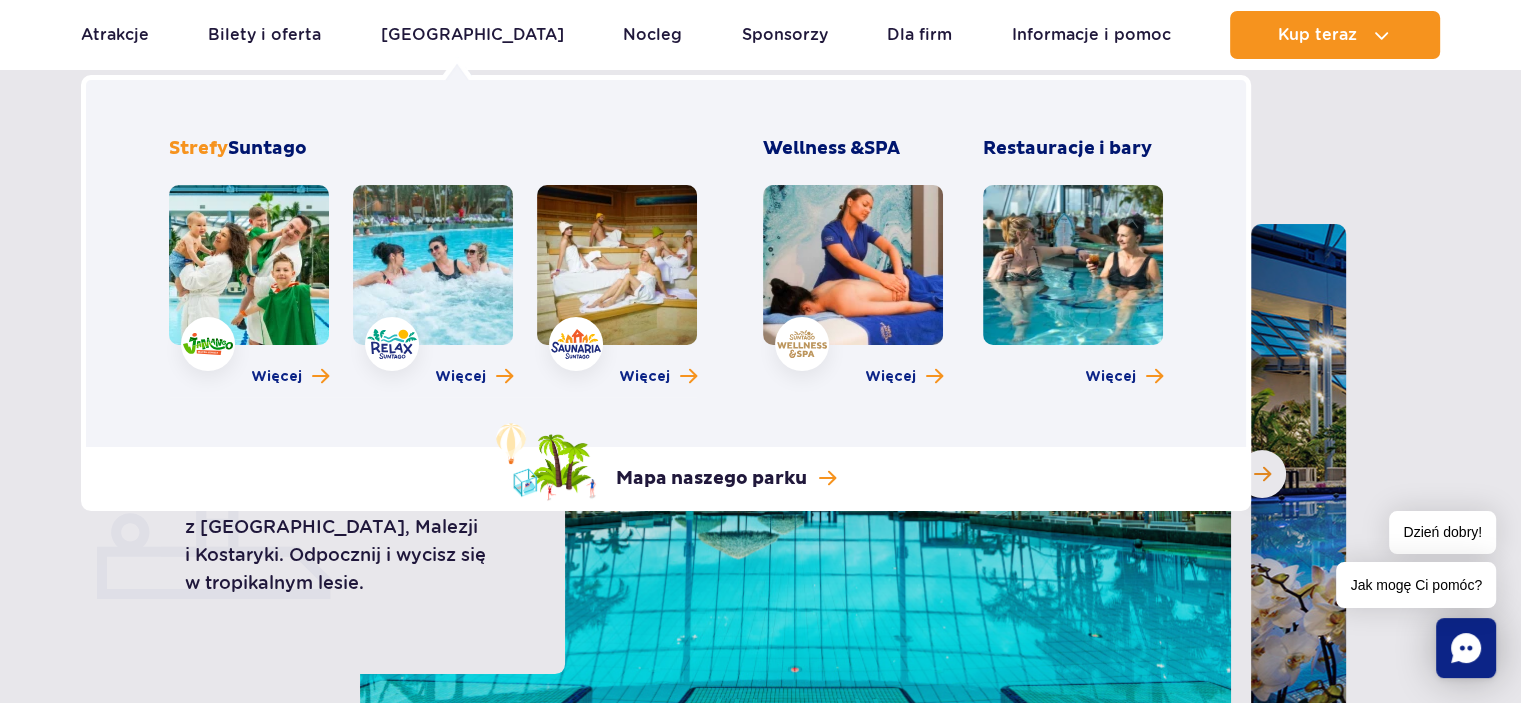 click at bounding box center [1073, 265] 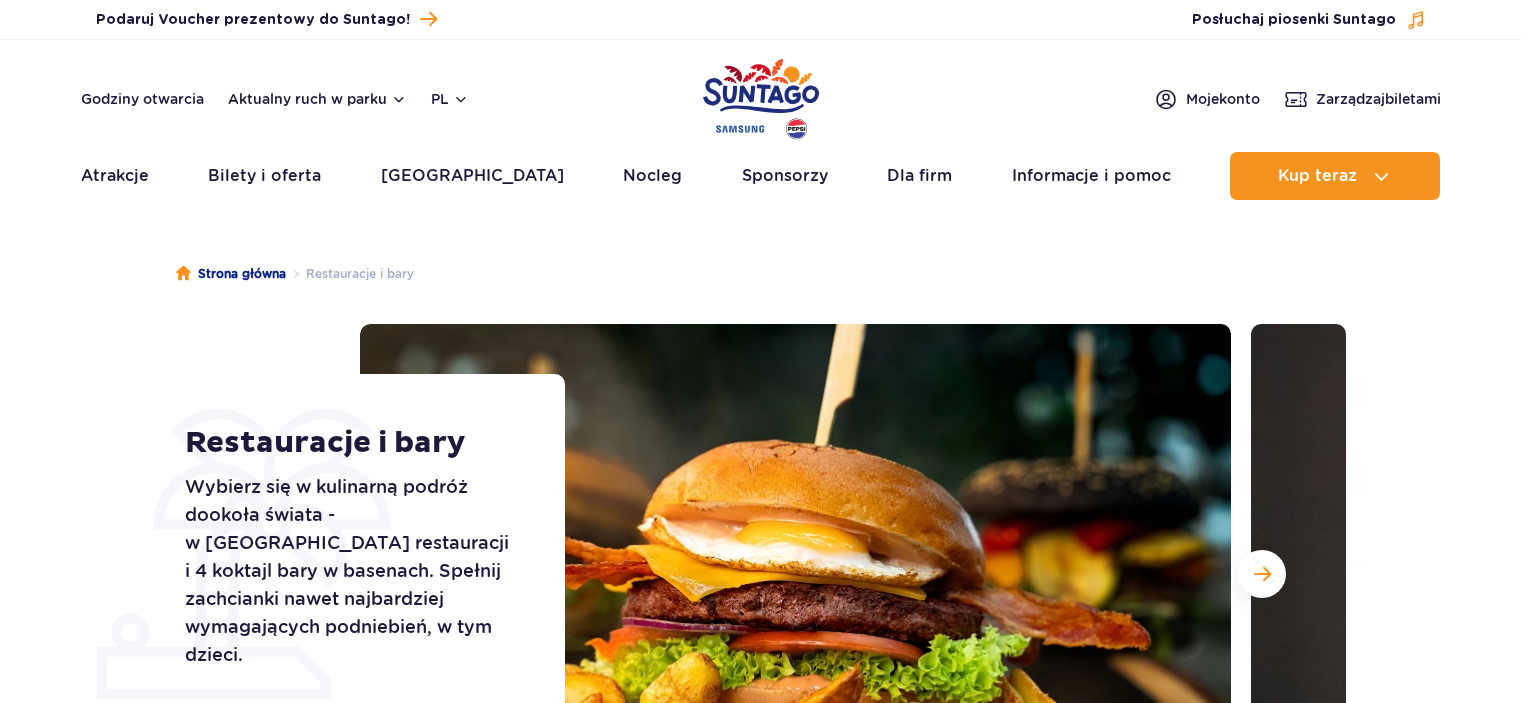 scroll, scrollTop: 0, scrollLeft: 0, axis: both 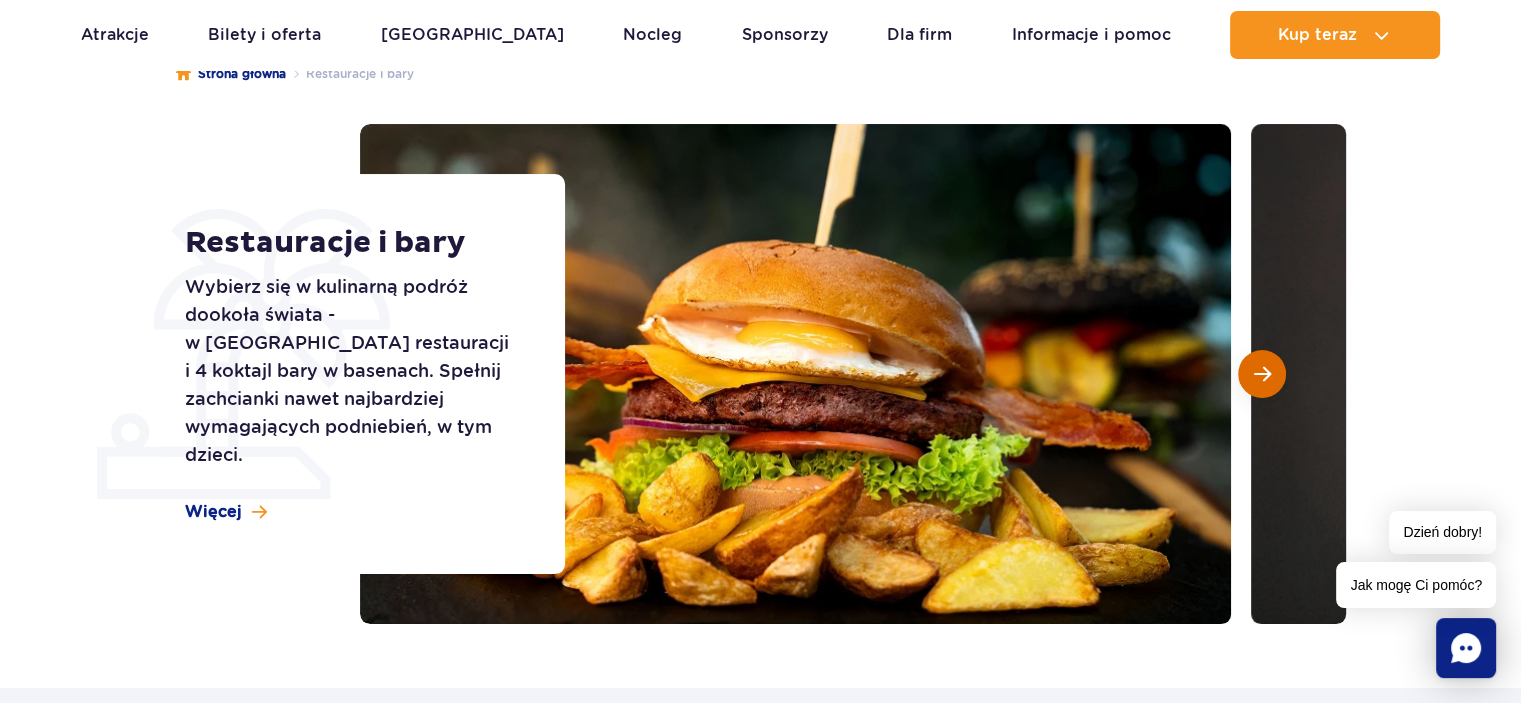 click at bounding box center (1262, 374) 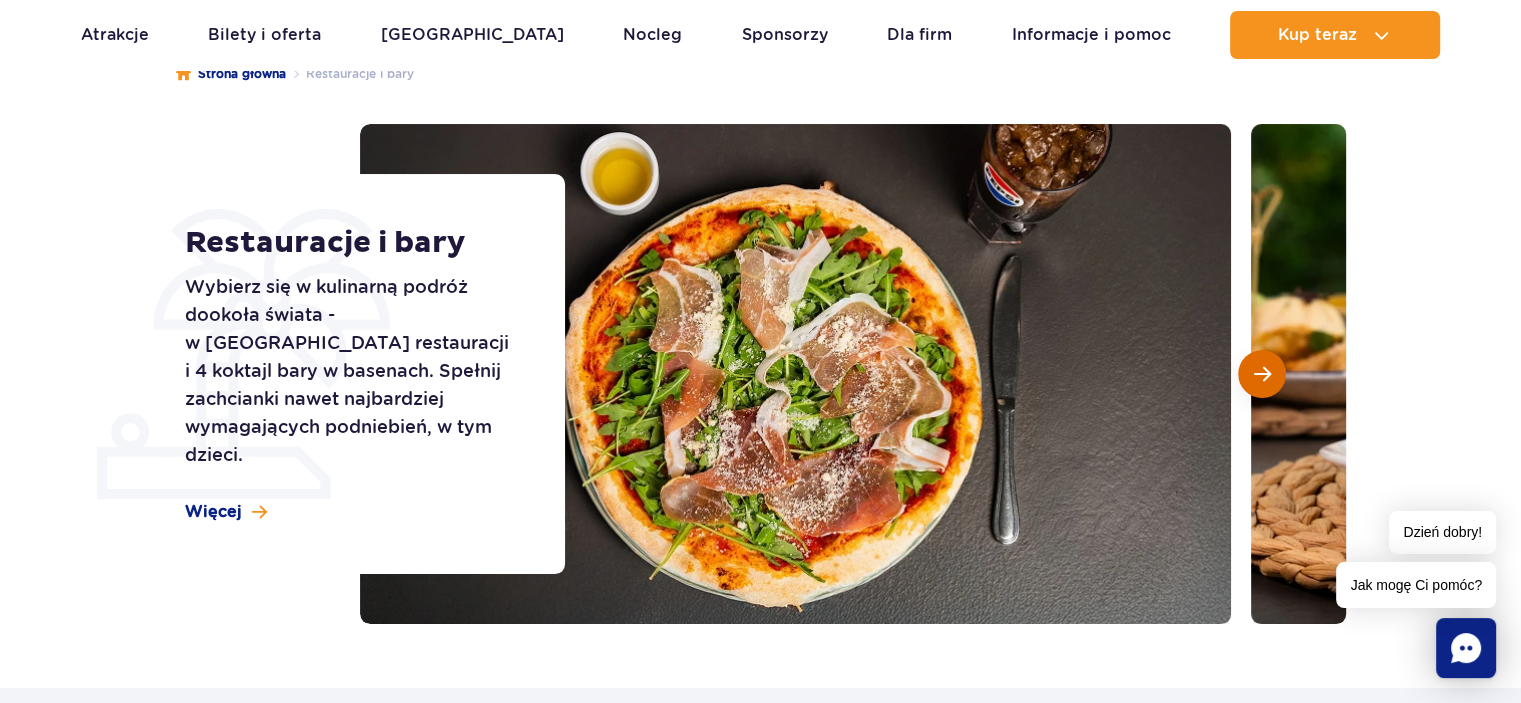 click at bounding box center (1262, 374) 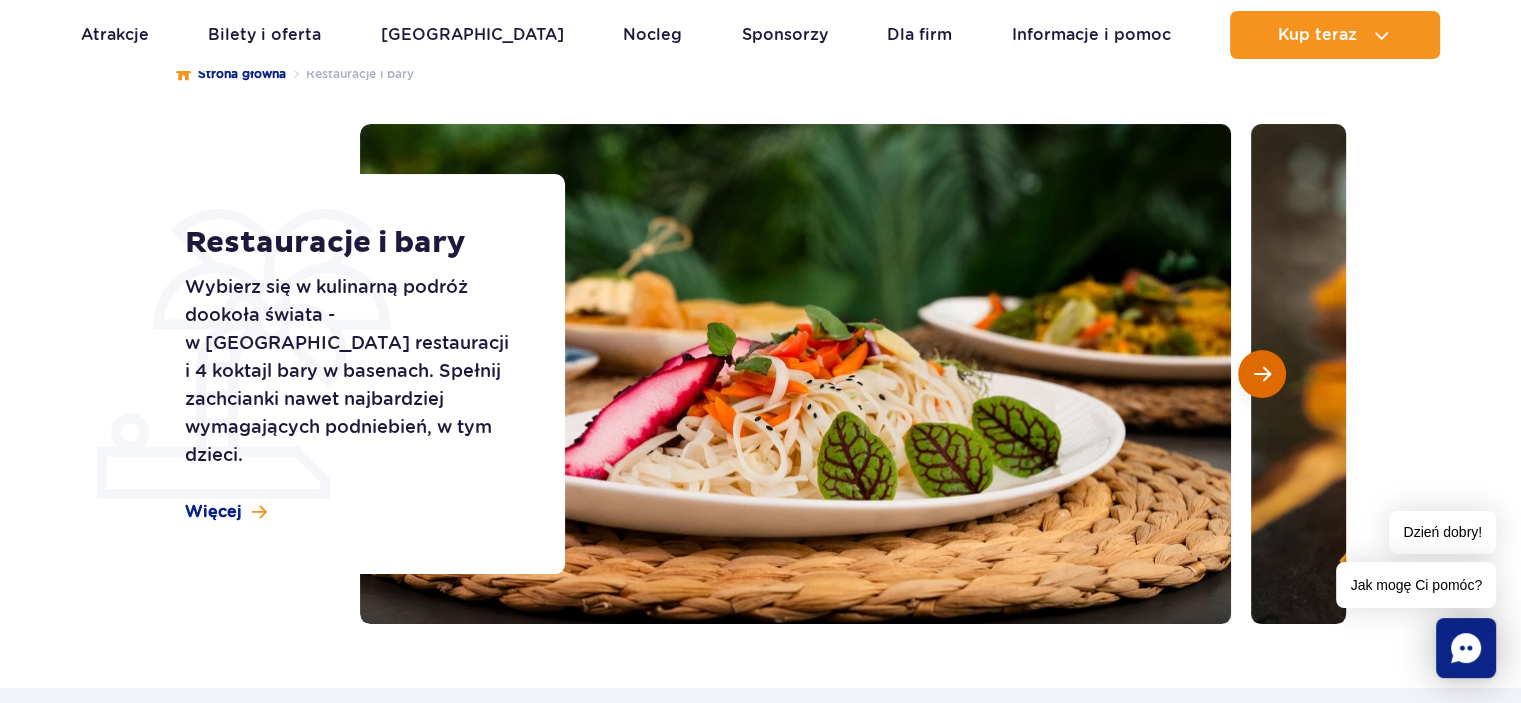 click at bounding box center [1262, 374] 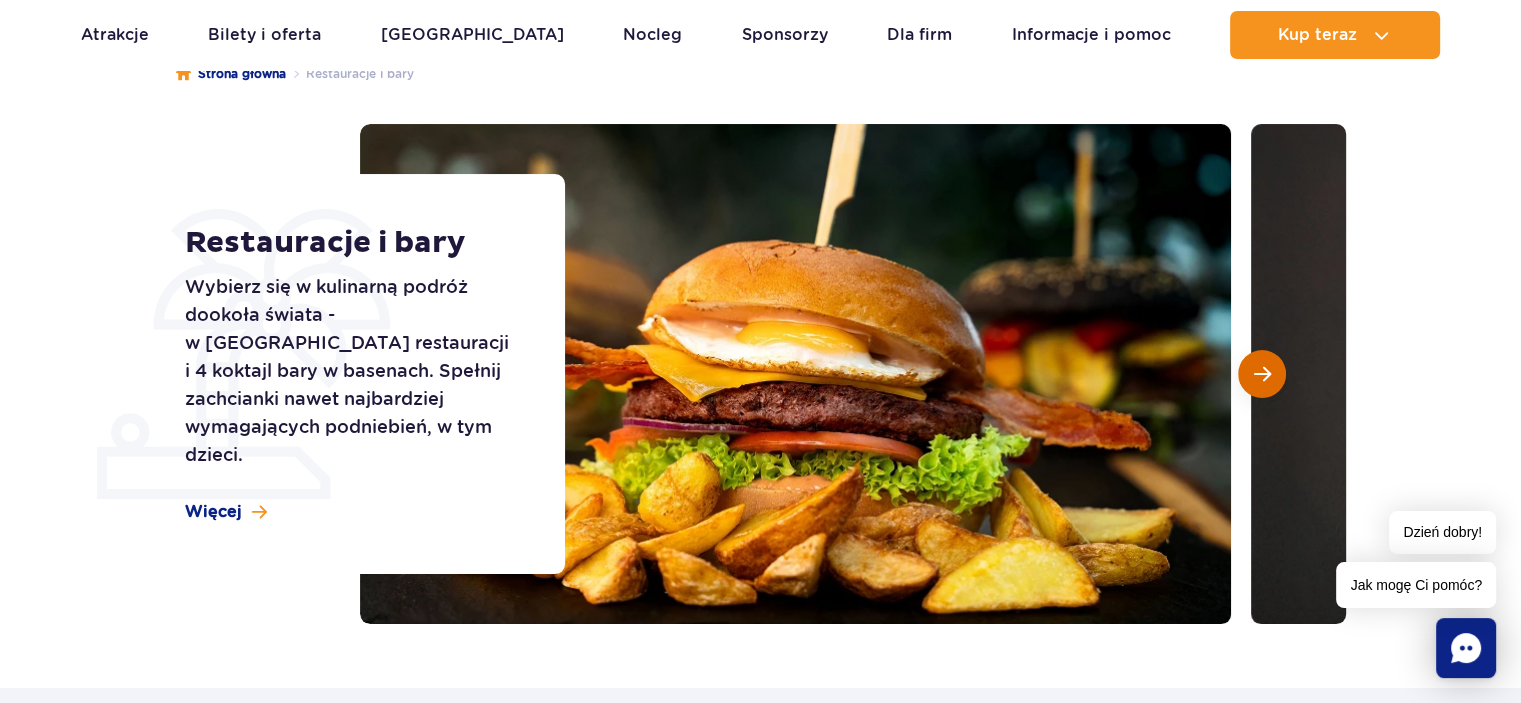 click at bounding box center (1262, 374) 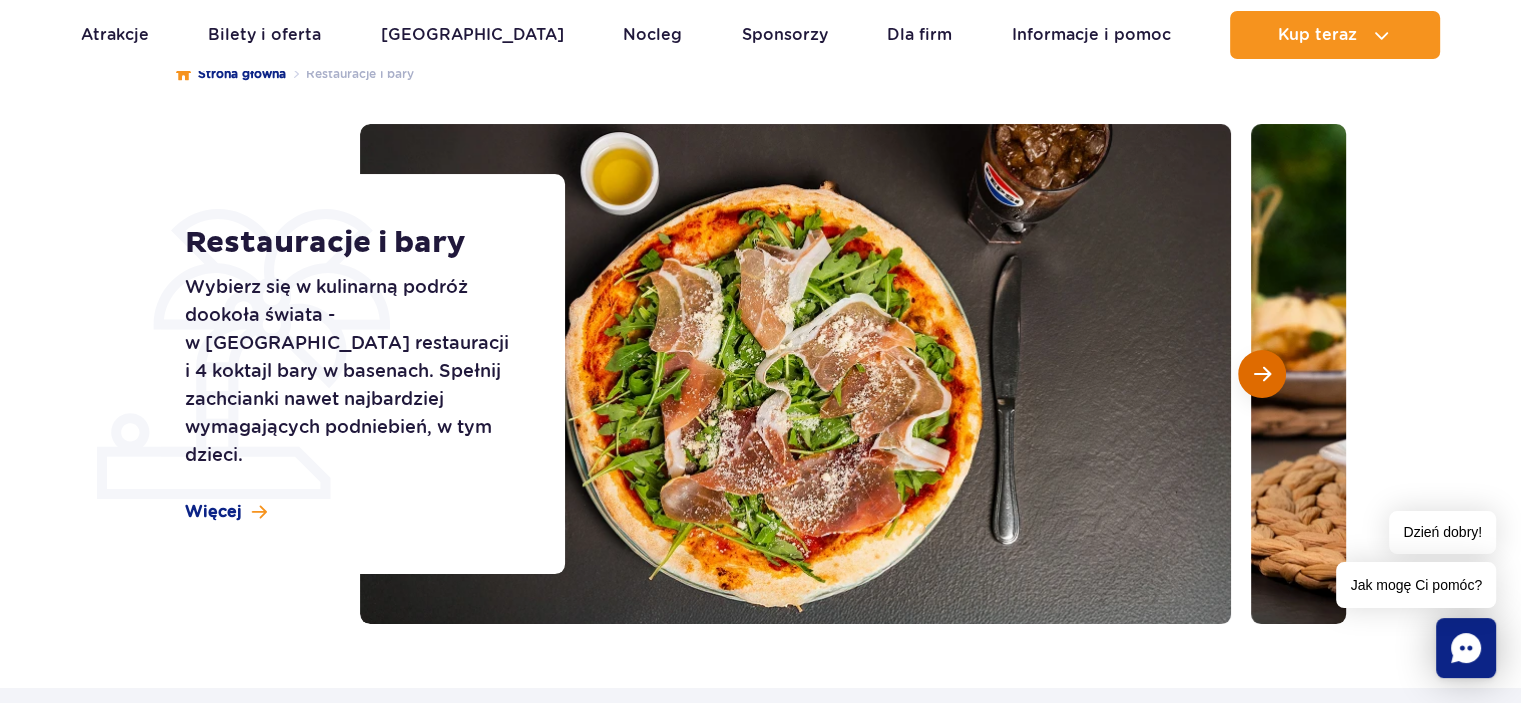 click at bounding box center (1262, 374) 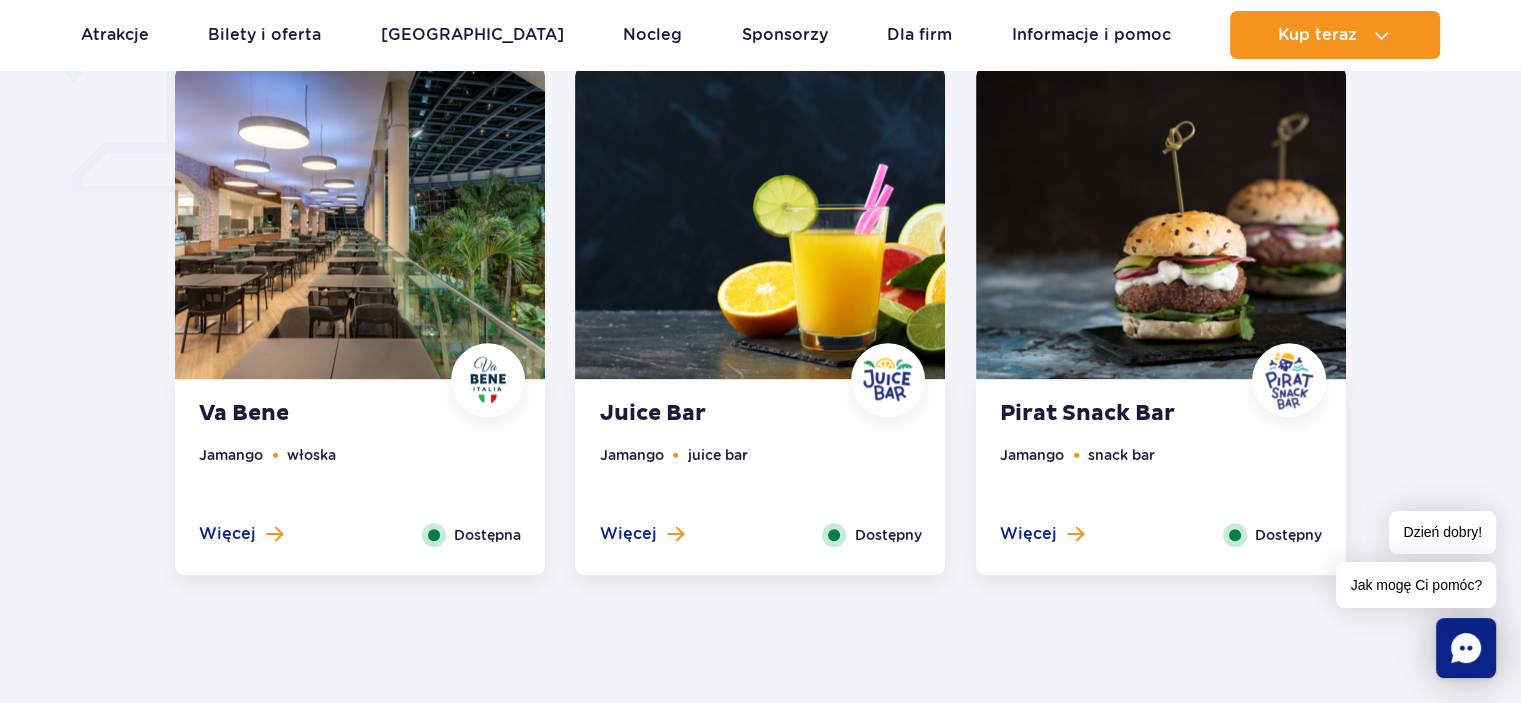scroll, scrollTop: 1600, scrollLeft: 0, axis: vertical 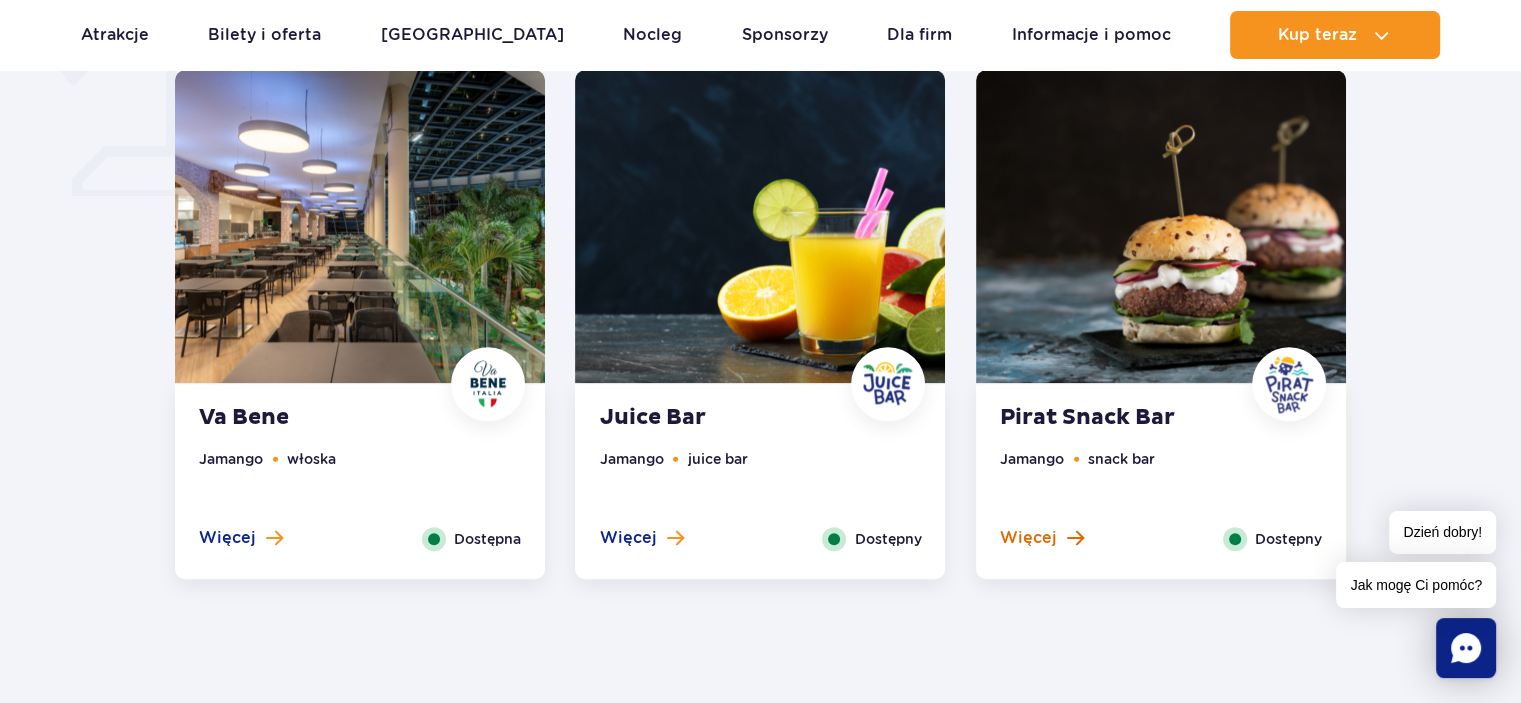 click on "Więcej" at bounding box center [1028, 538] 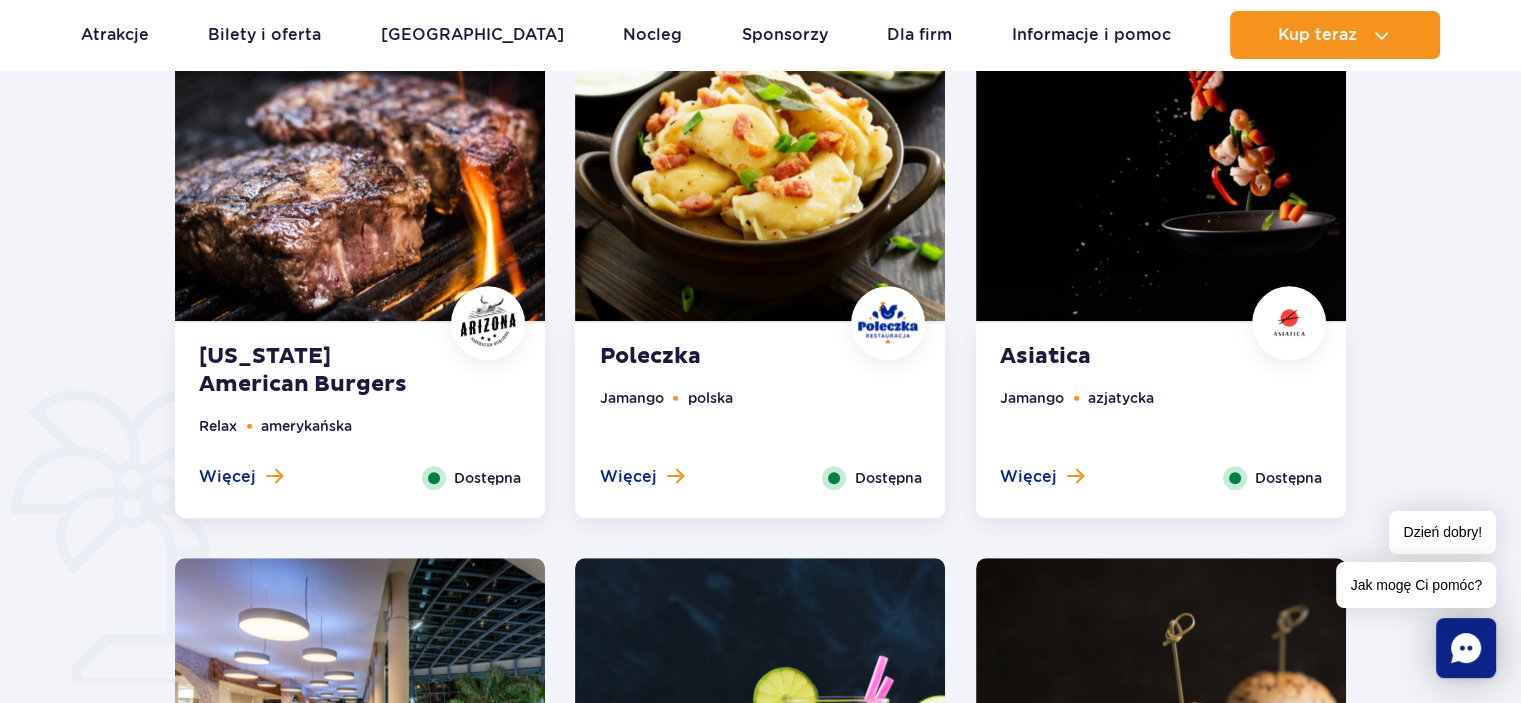 scroll, scrollTop: 1104, scrollLeft: 0, axis: vertical 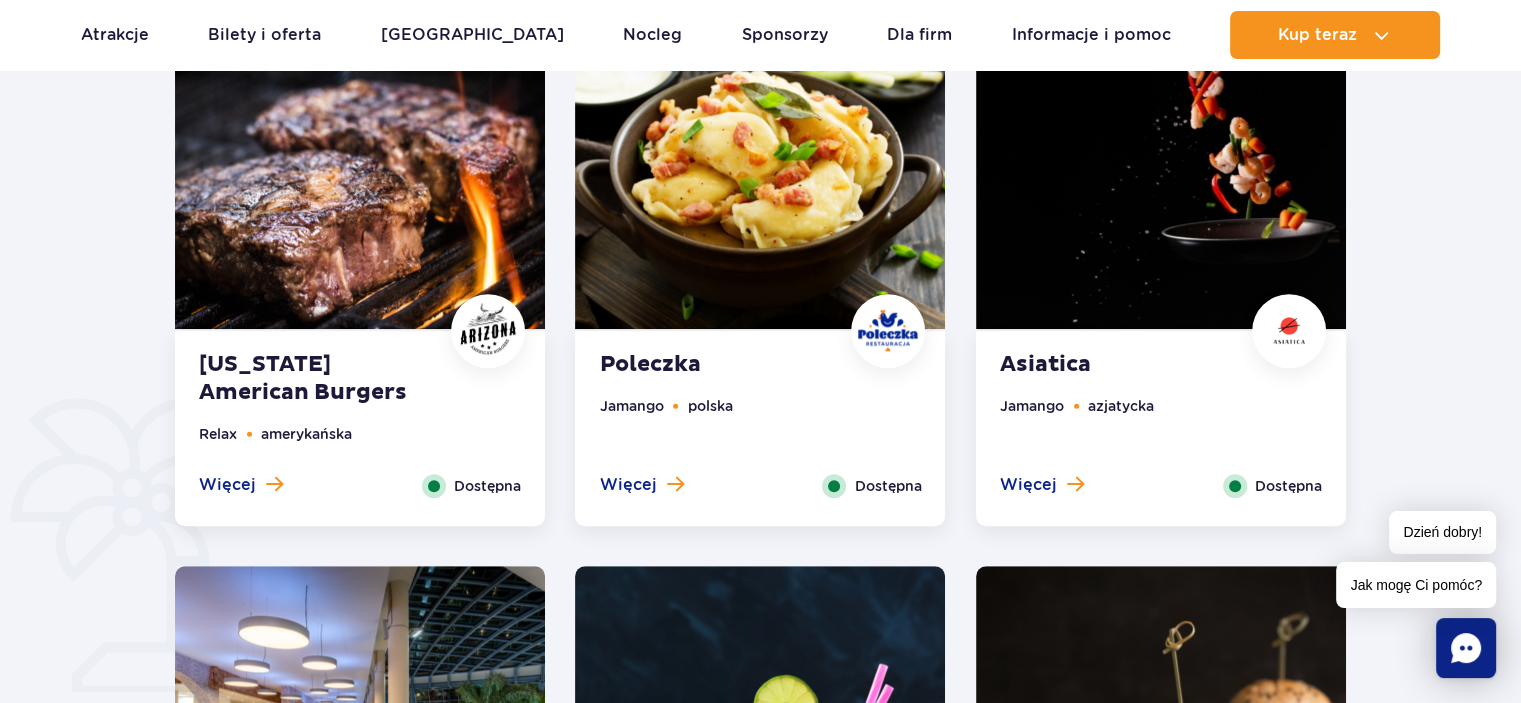 click at bounding box center [760, 172] 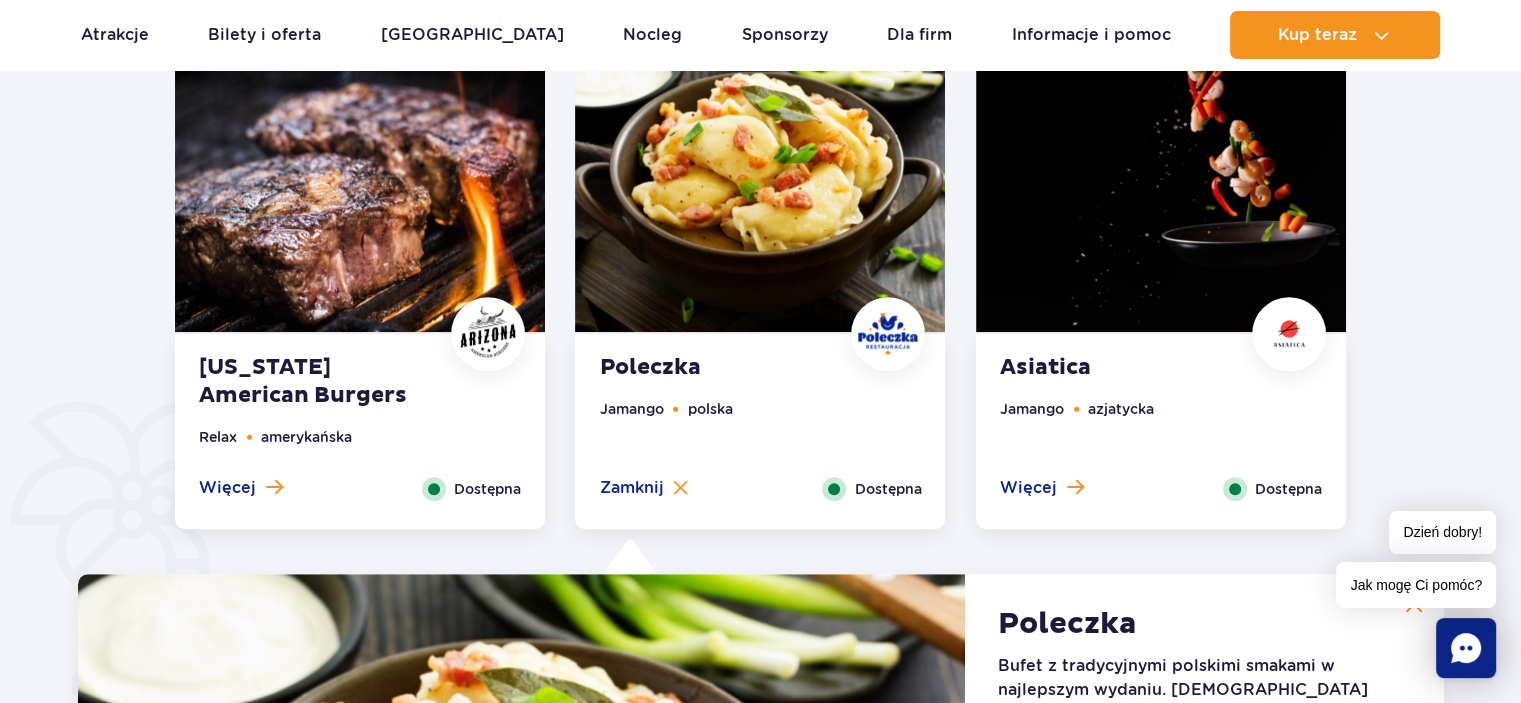 scroll, scrollTop: 1055, scrollLeft: 0, axis: vertical 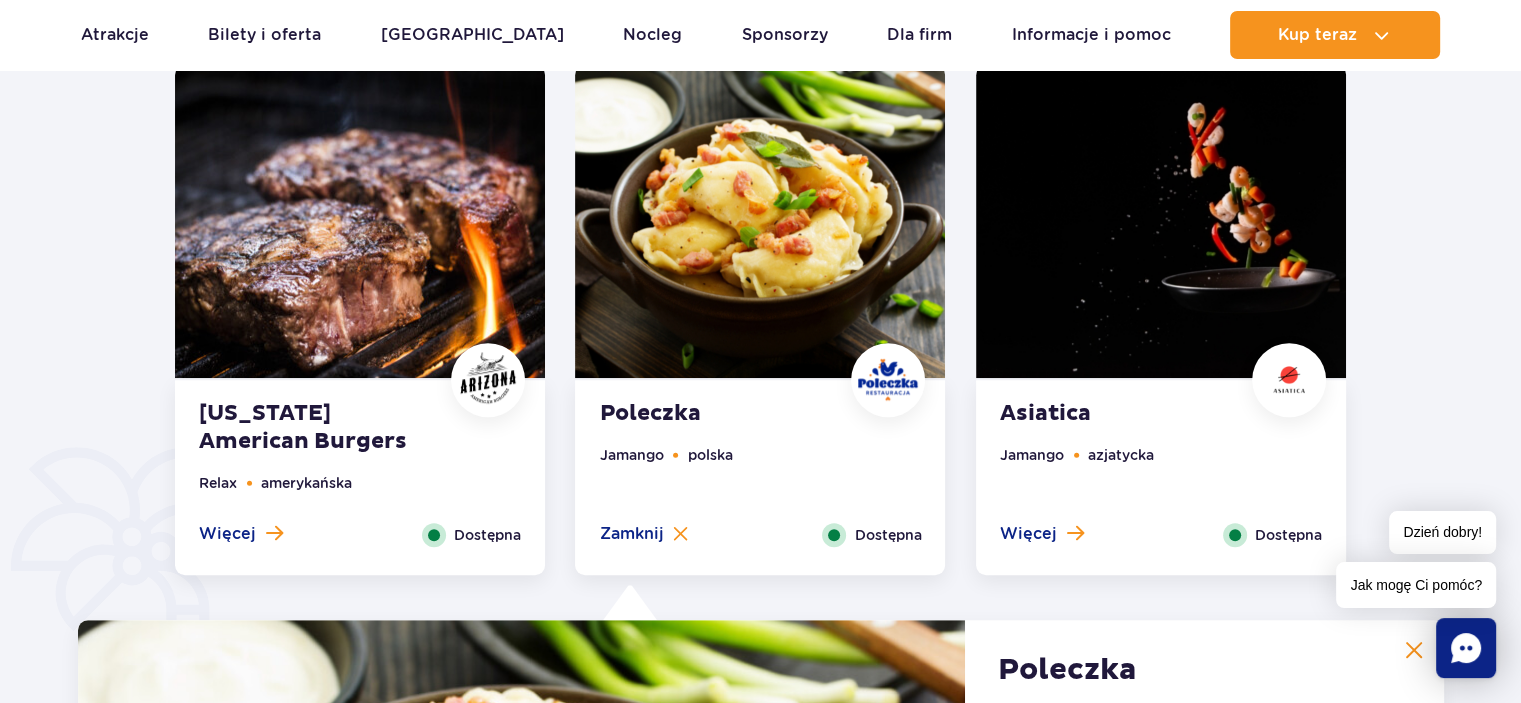 click at bounding box center (360, 221) 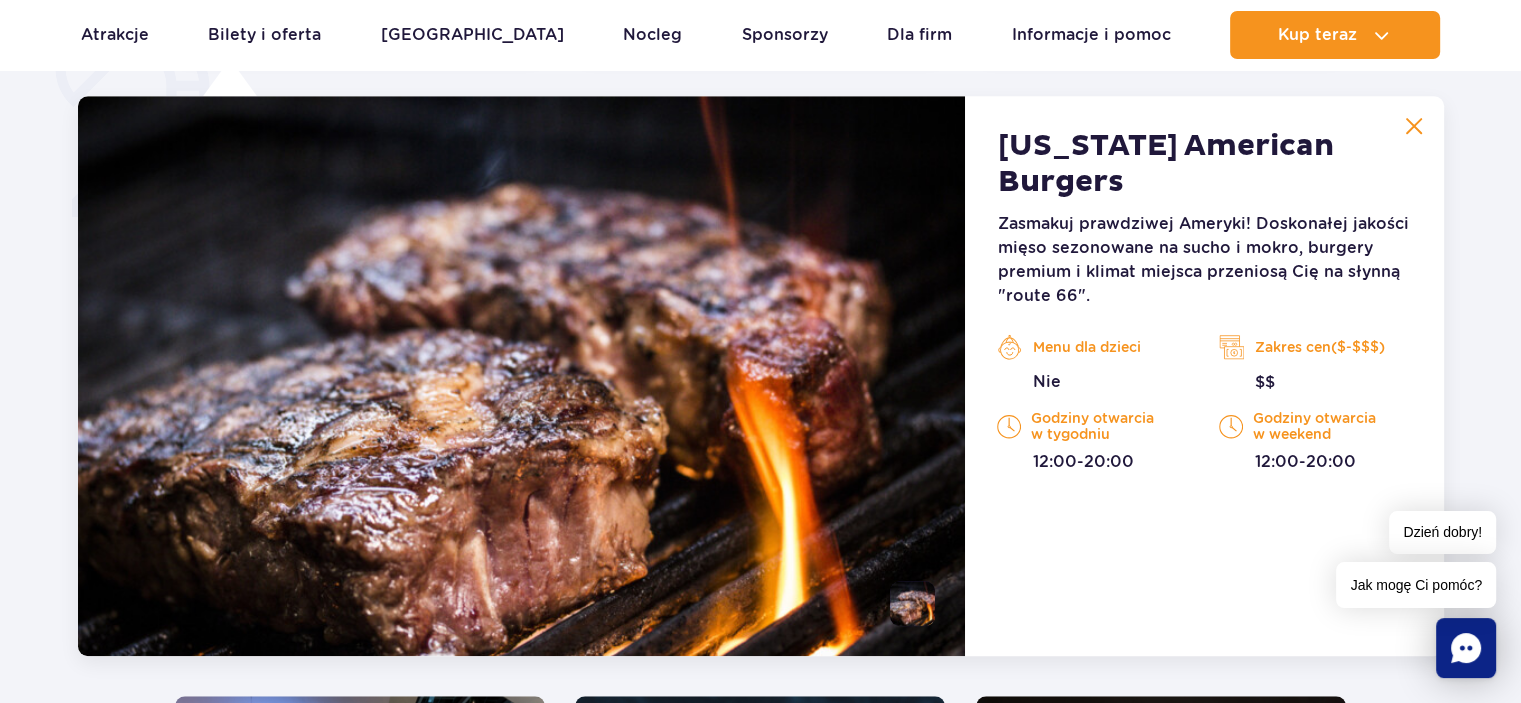 scroll, scrollTop: 1555, scrollLeft: 0, axis: vertical 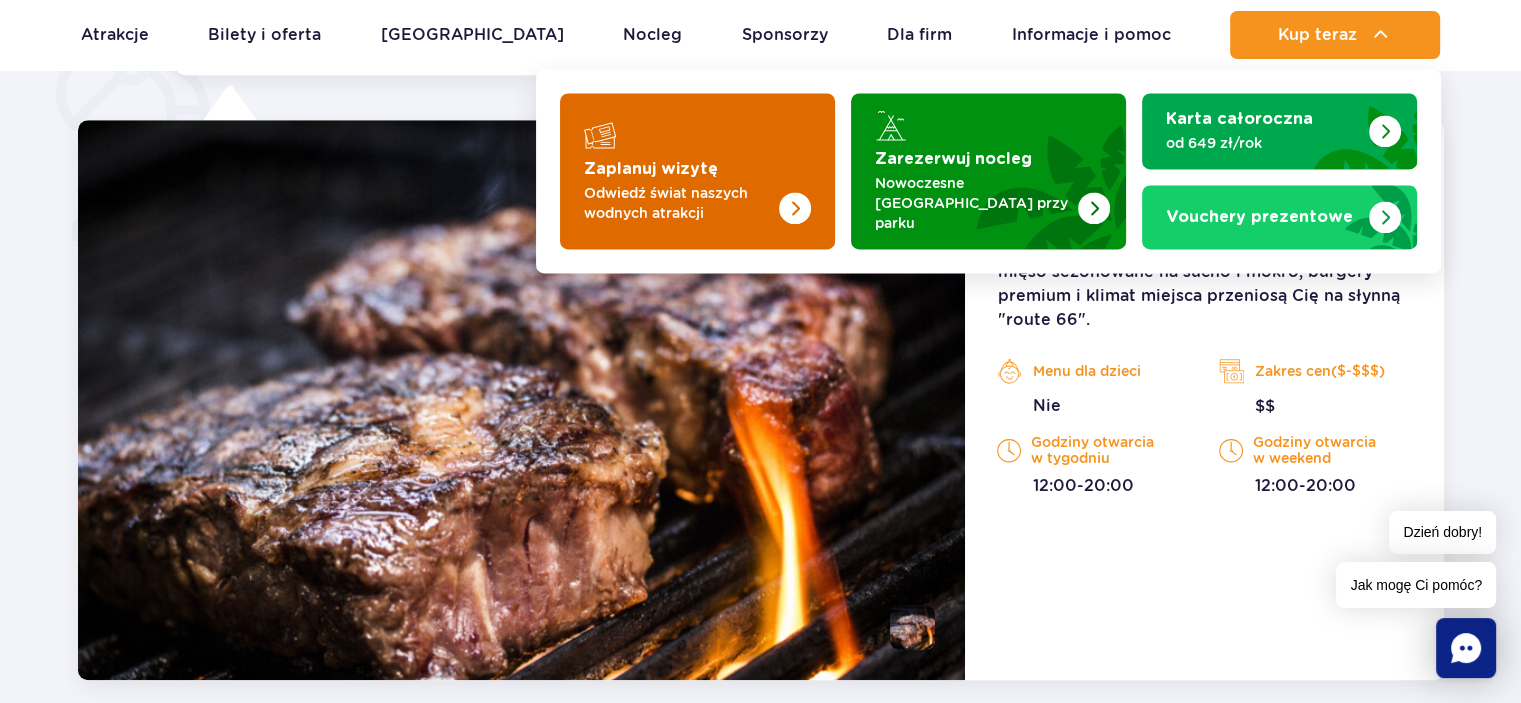 click at bounding box center [697, 171] 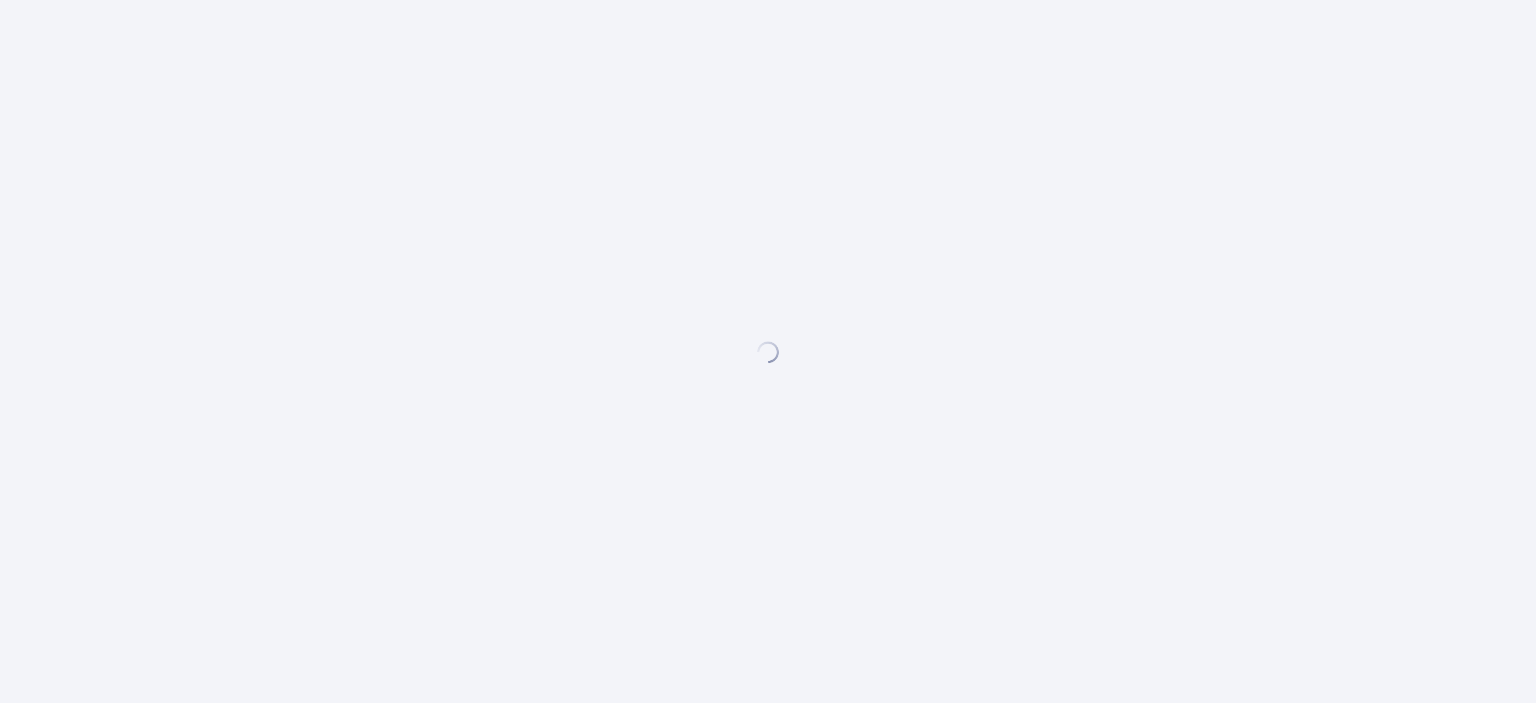 scroll, scrollTop: 0, scrollLeft: 0, axis: both 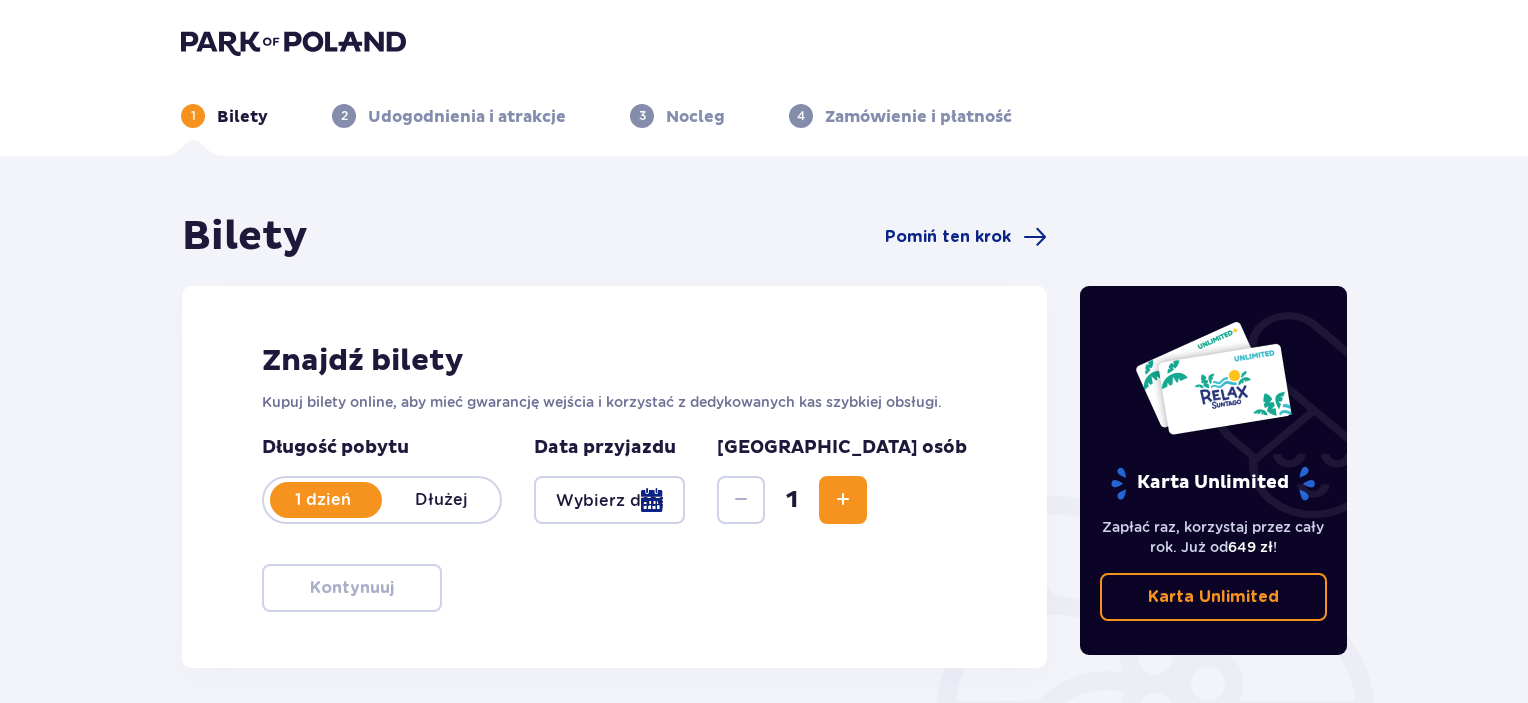 click at bounding box center [609, 500] 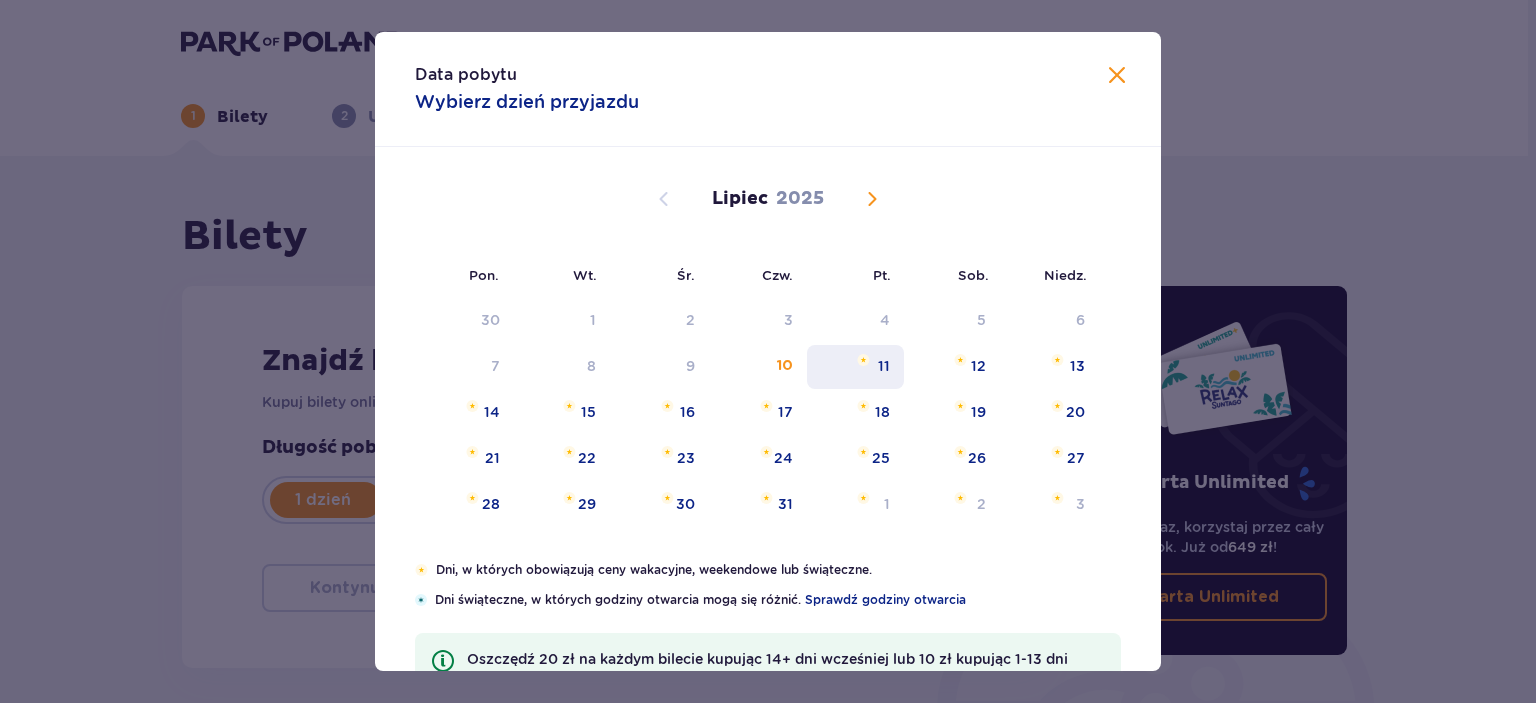 click on "11" at bounding box center [884, 366] 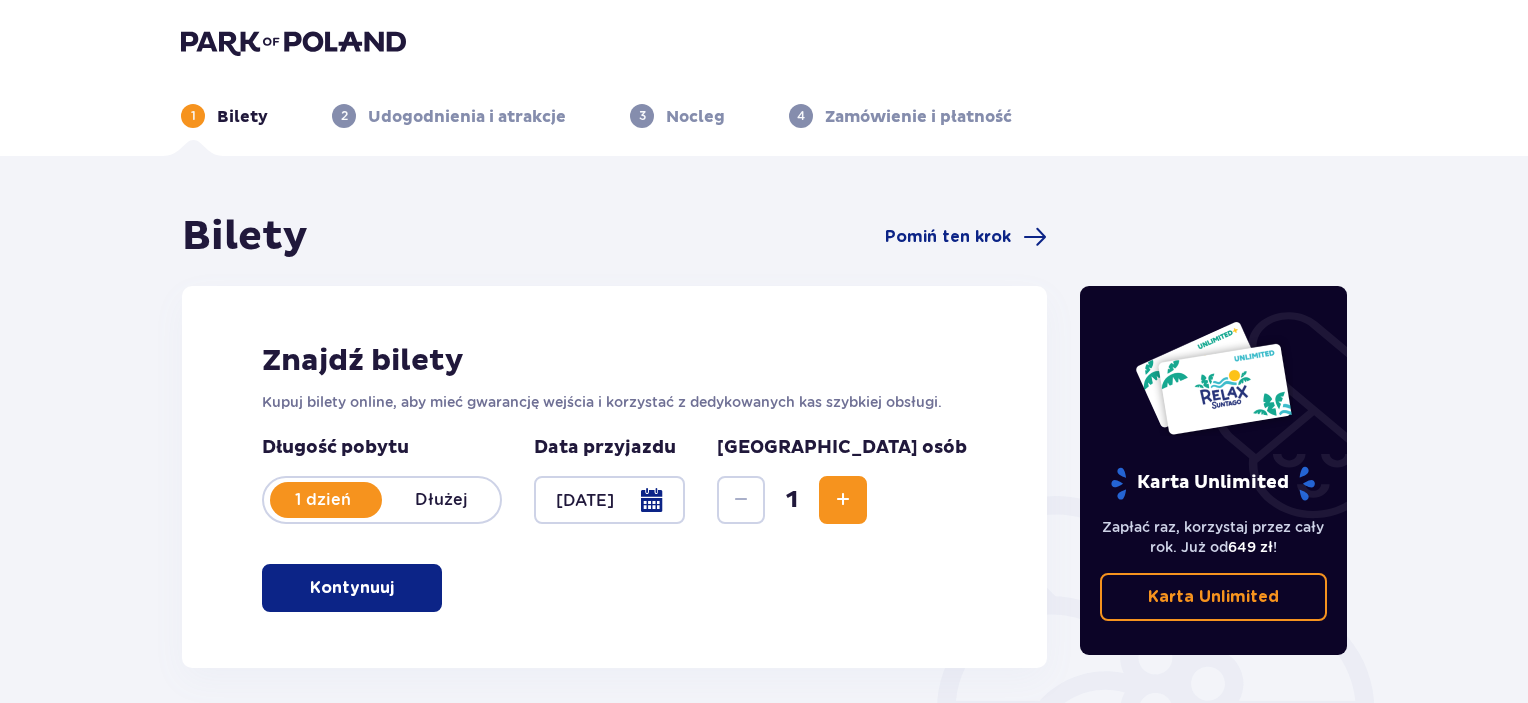 click at bounding box center (843, 500) 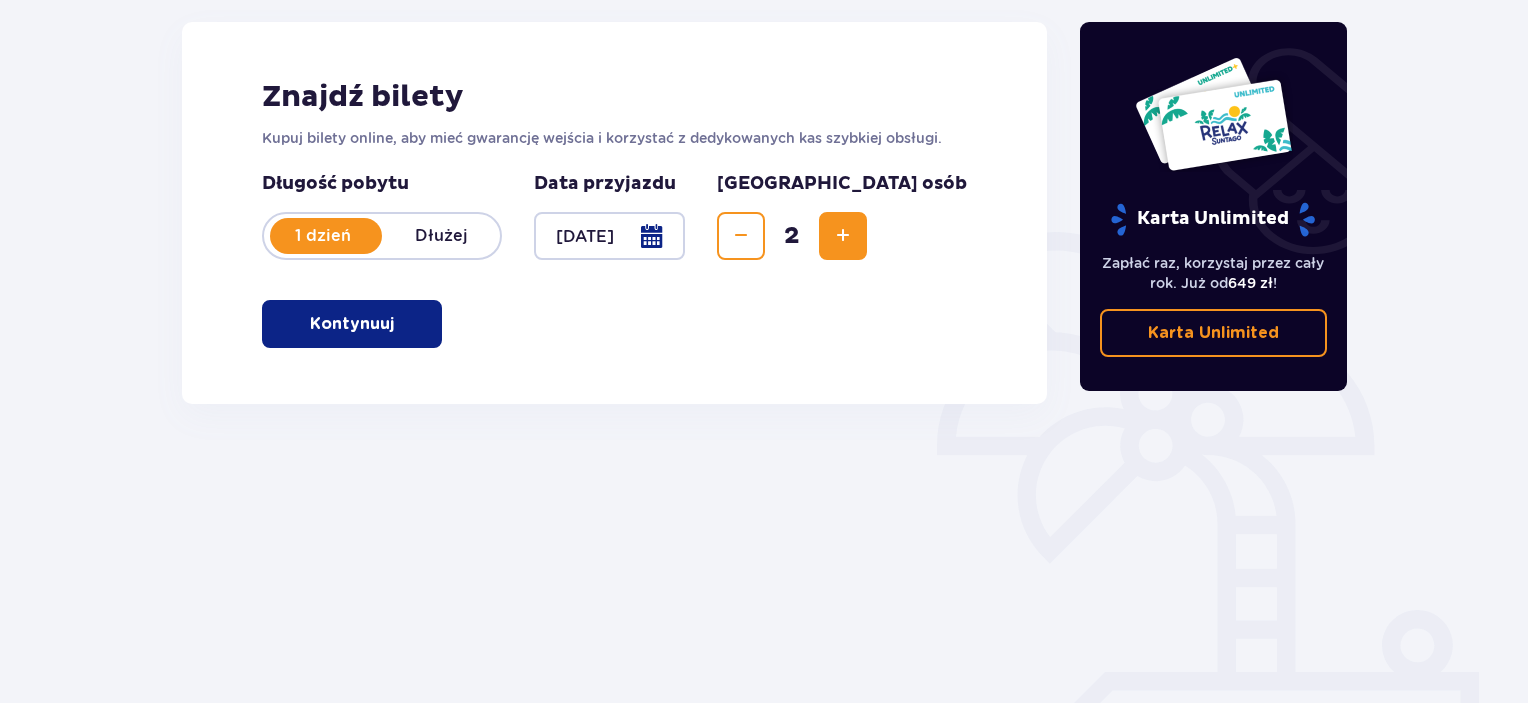 scroll, scrollTop: 300, scrollLeft: 0, axis: vertical 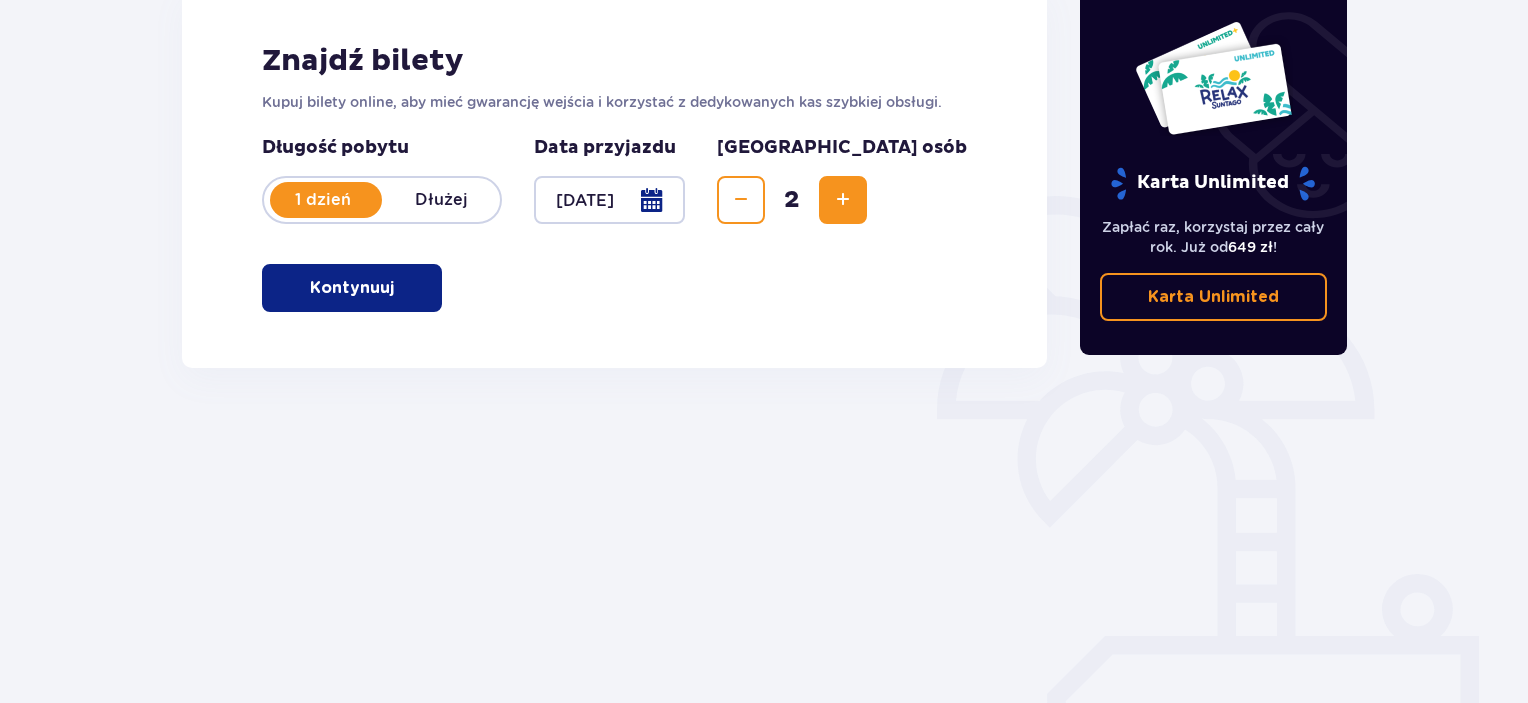 click on "Kontynuuj" at bounding box center [352, 288] 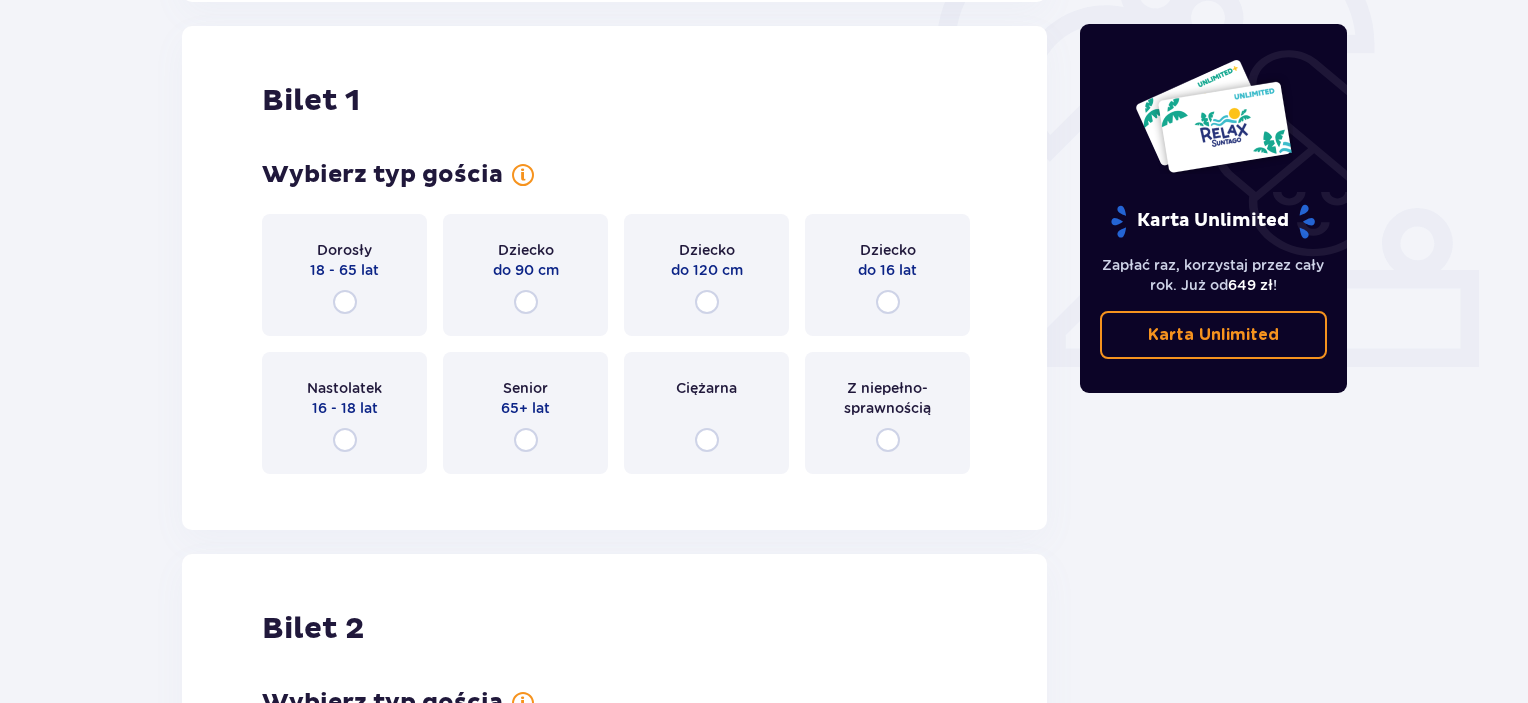 scroll, scrollTop: 668, scrollLeft: 0, axis: vertical 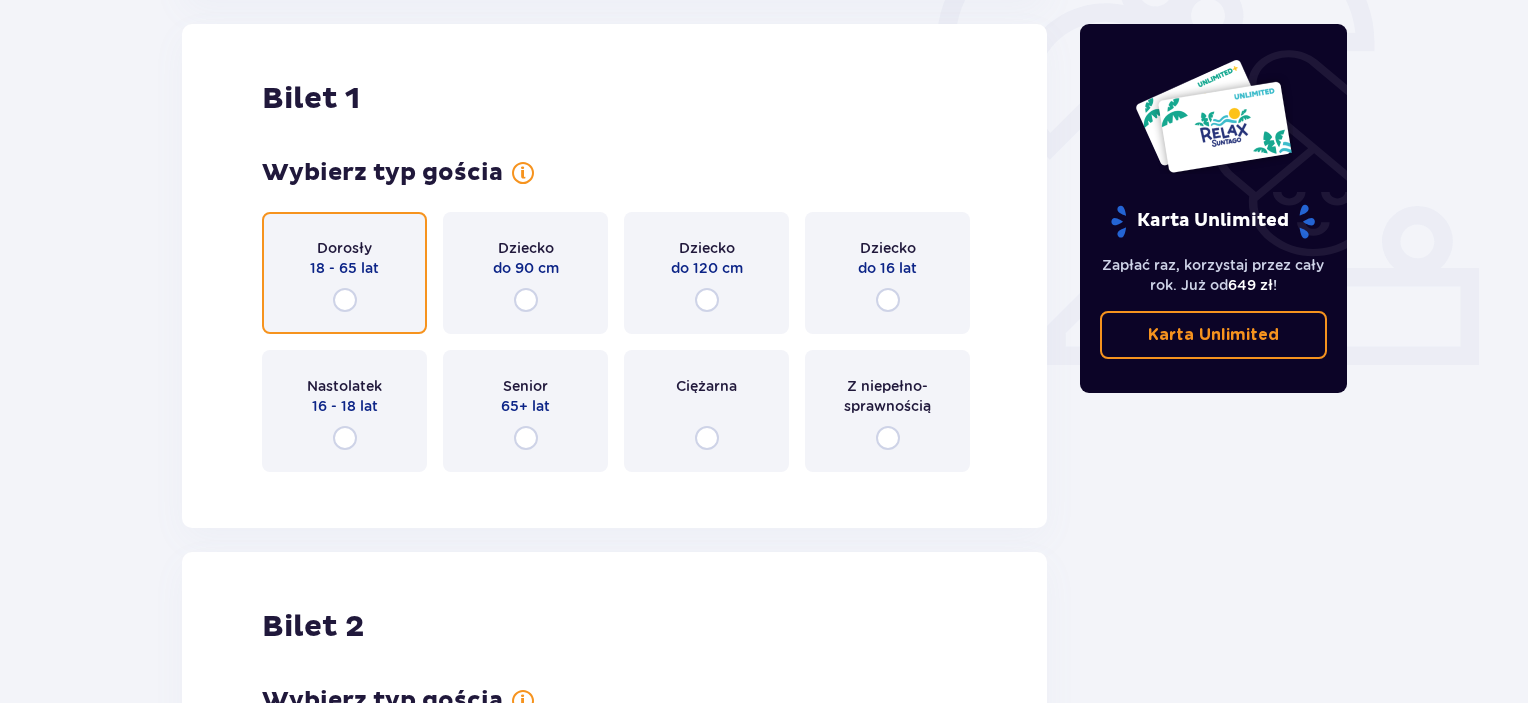 click at bounding box center (345, 300) 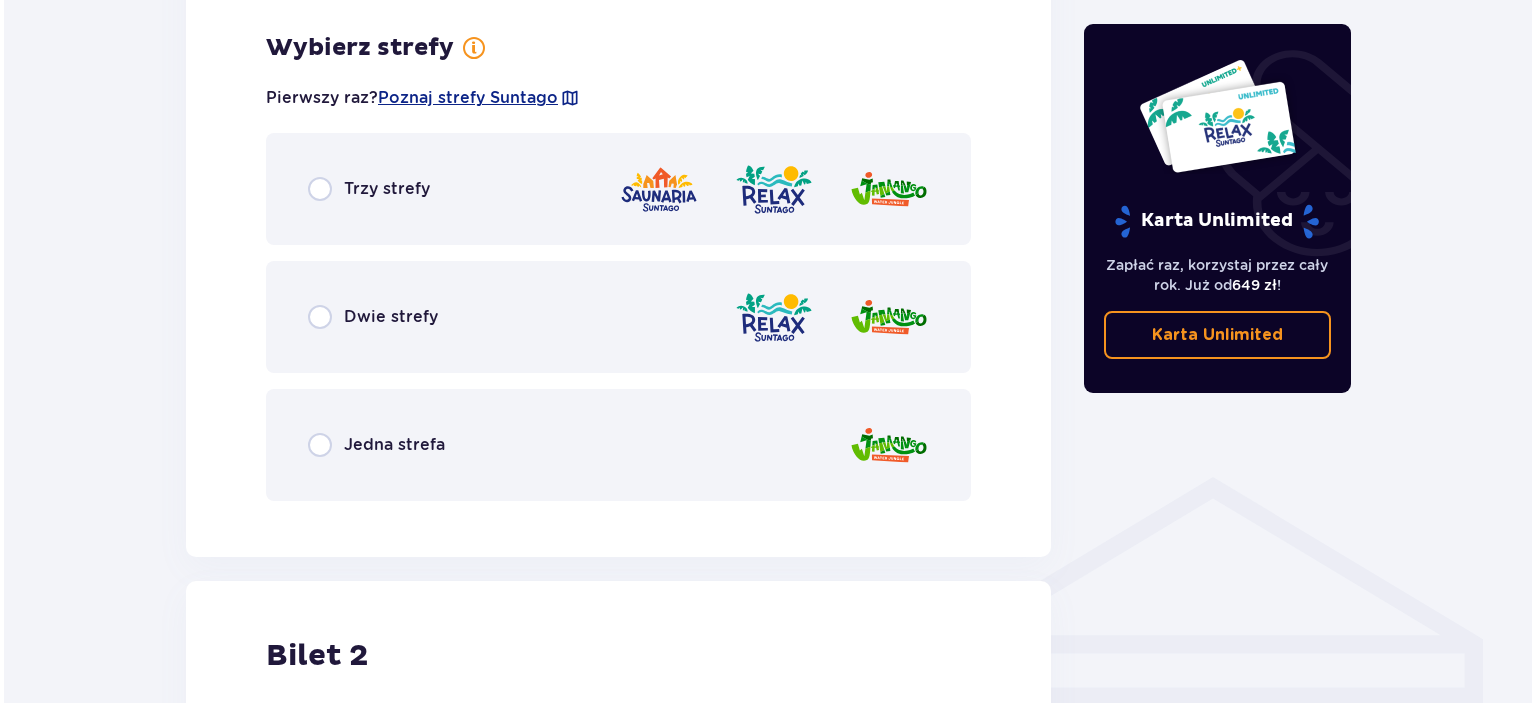 scroll, scrollTop: 1156, scrollLeft: 0, axis: vertical 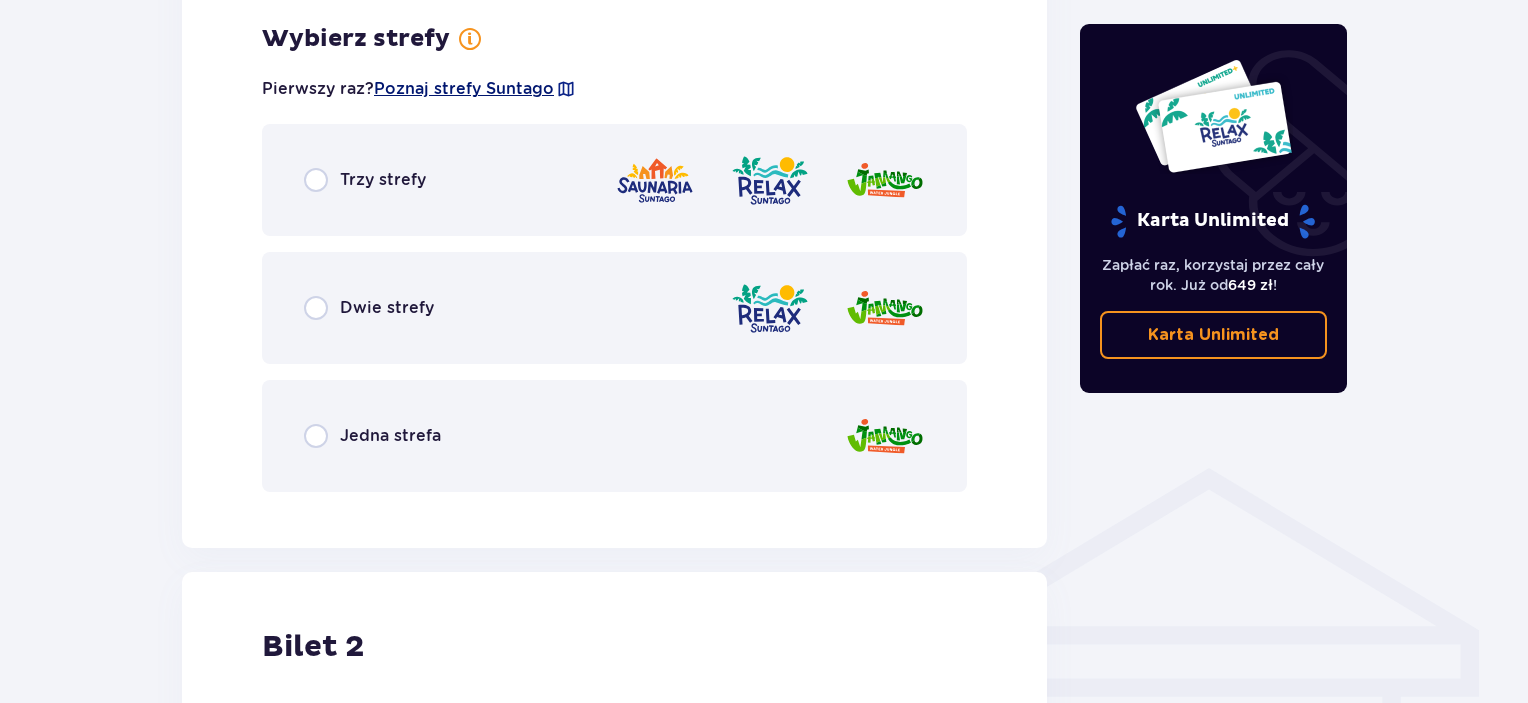 click on "Poznaj strefy Suntago" at bounding box center (464, 89) 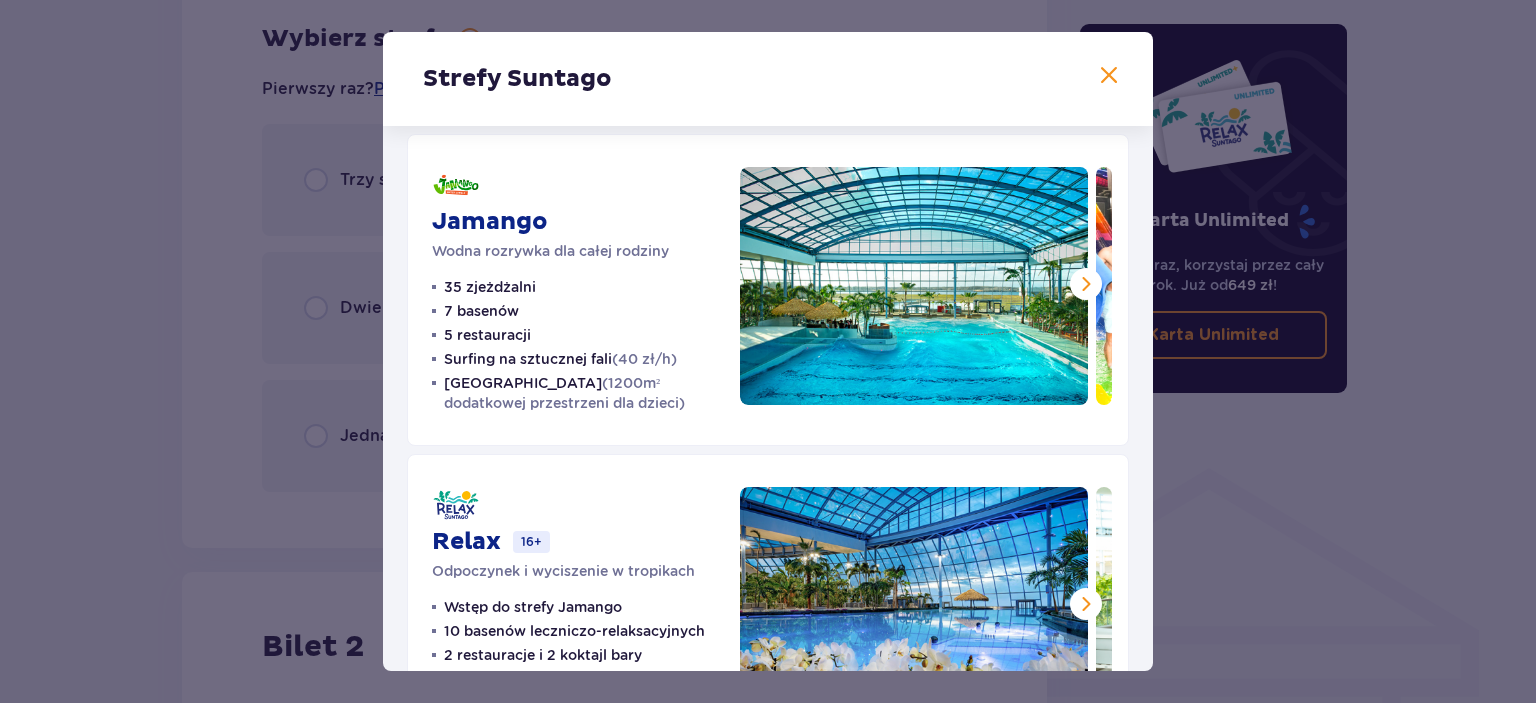 scroll, scrollTop: 0, scrollLeft: 0, axis: both 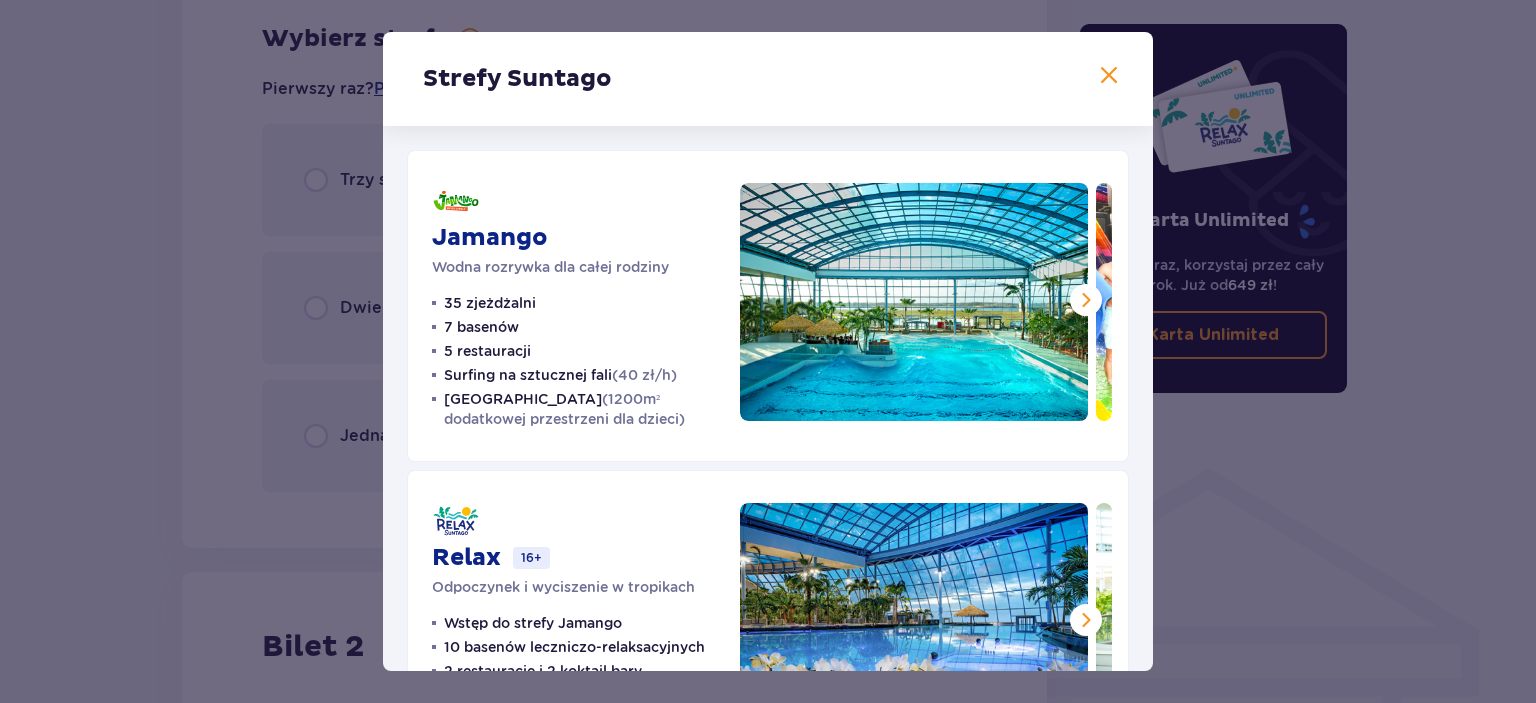 click at bounding box center [1086, 300] 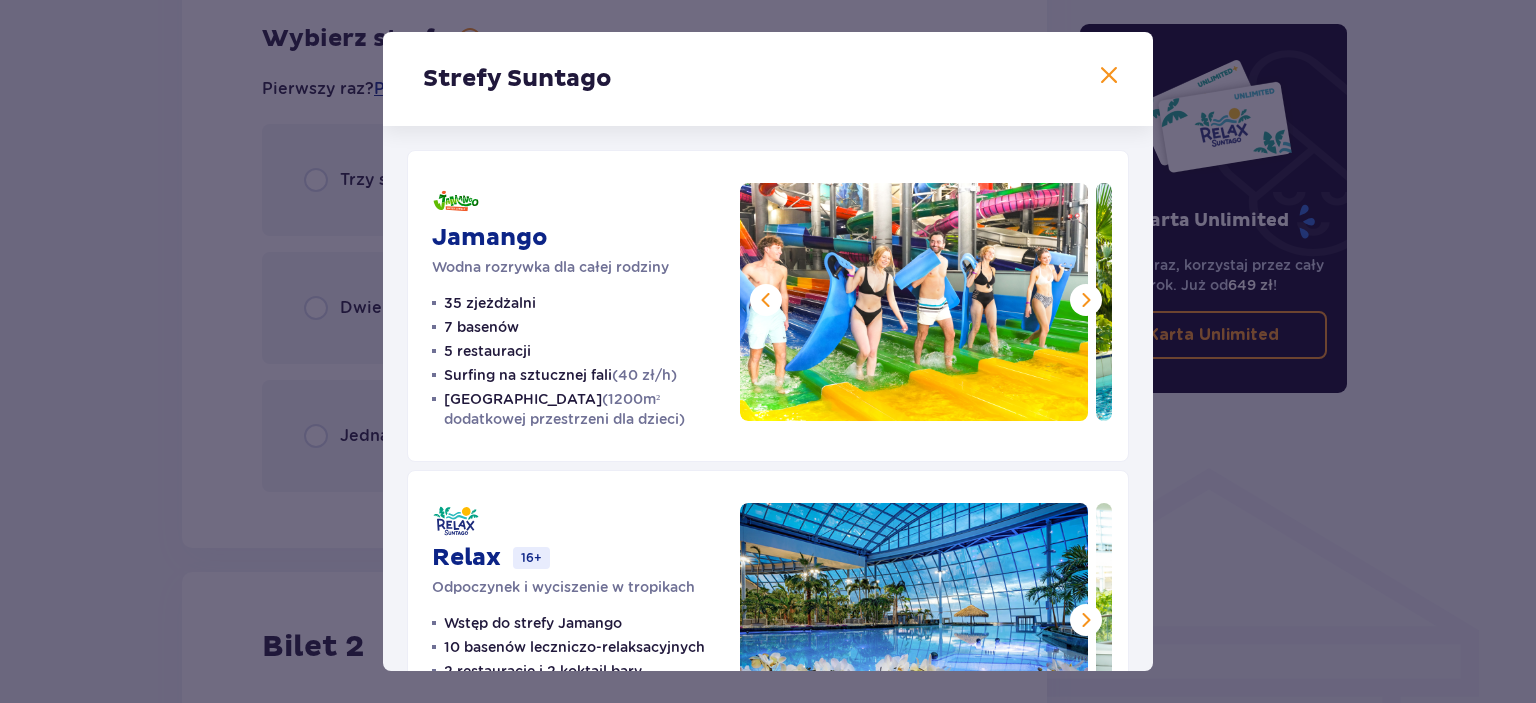 click at bounding box center [1086, 300] 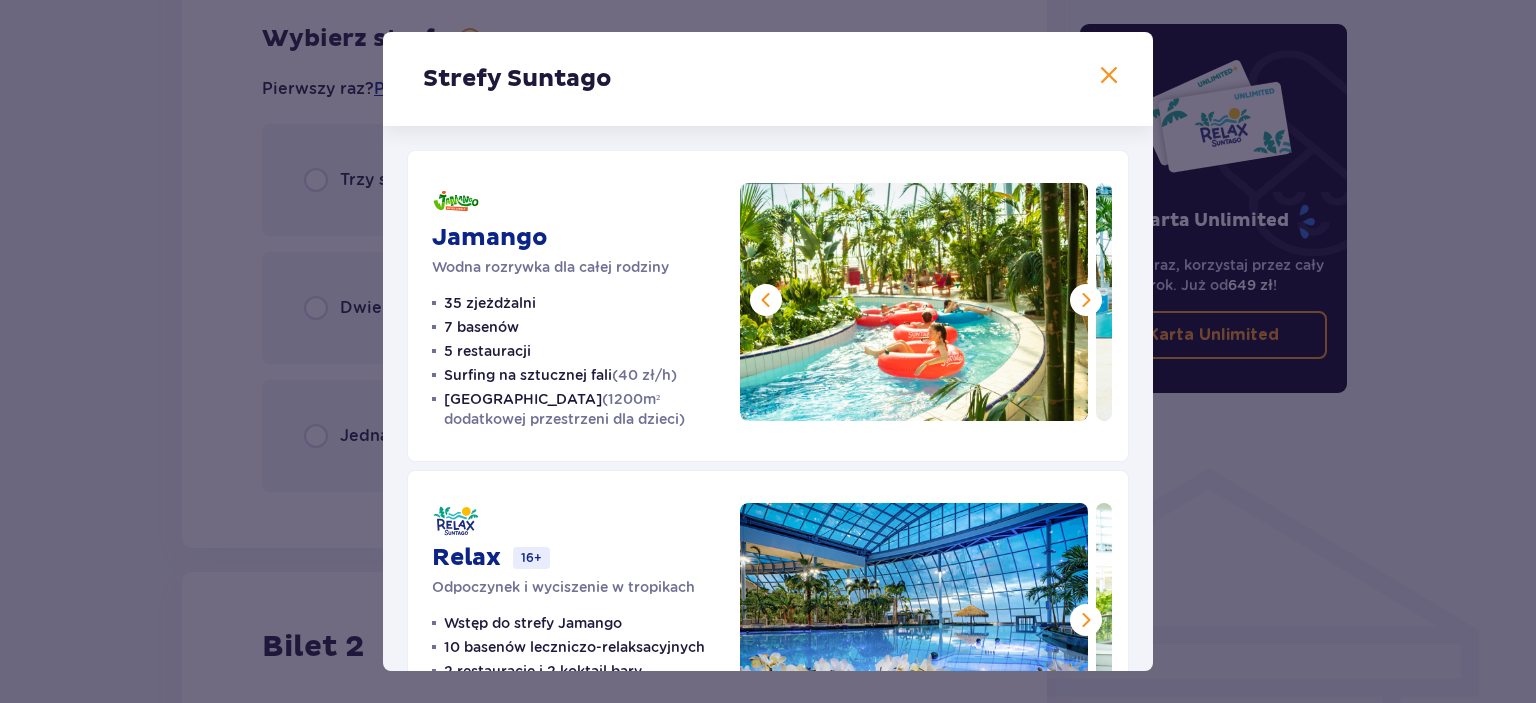click at bounding box center [1086, 300] 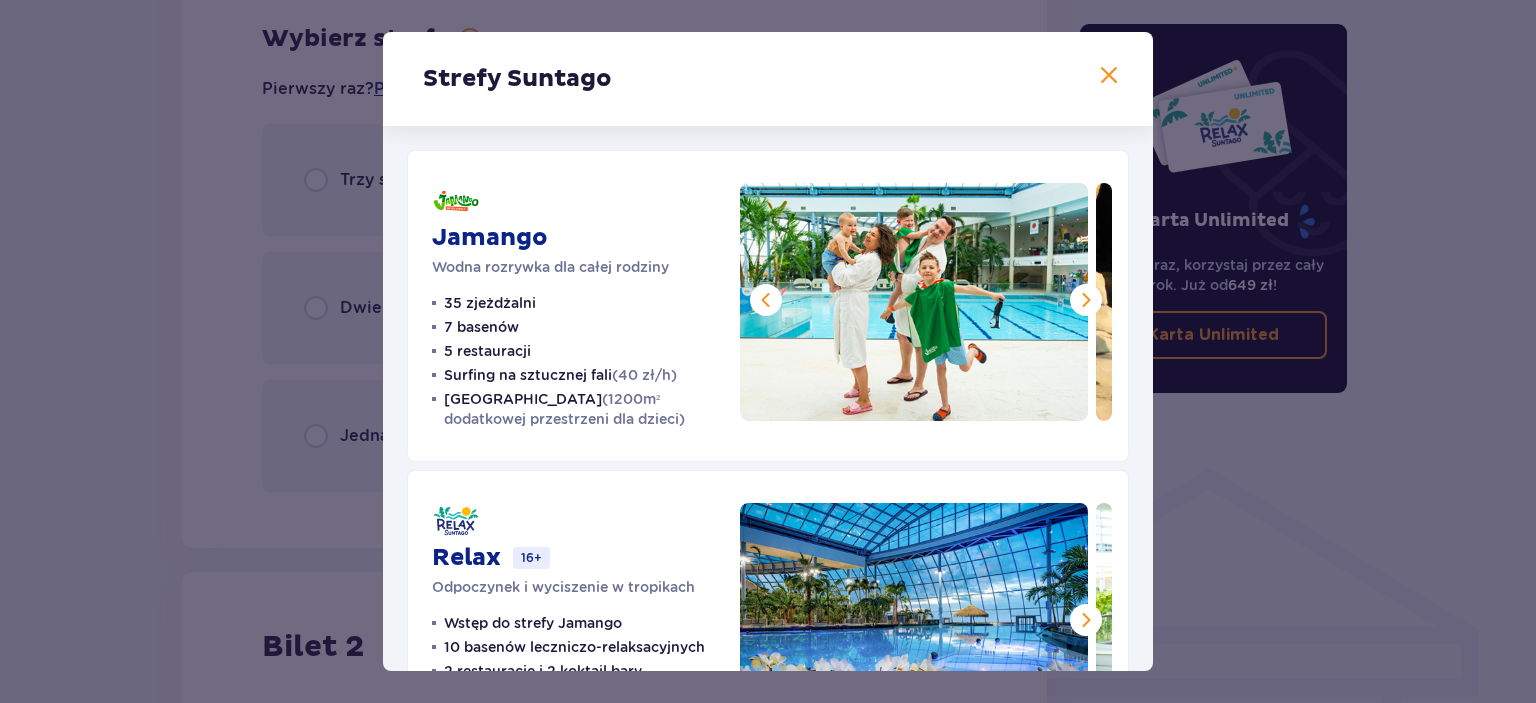 click at bounding box center [1086, 300] 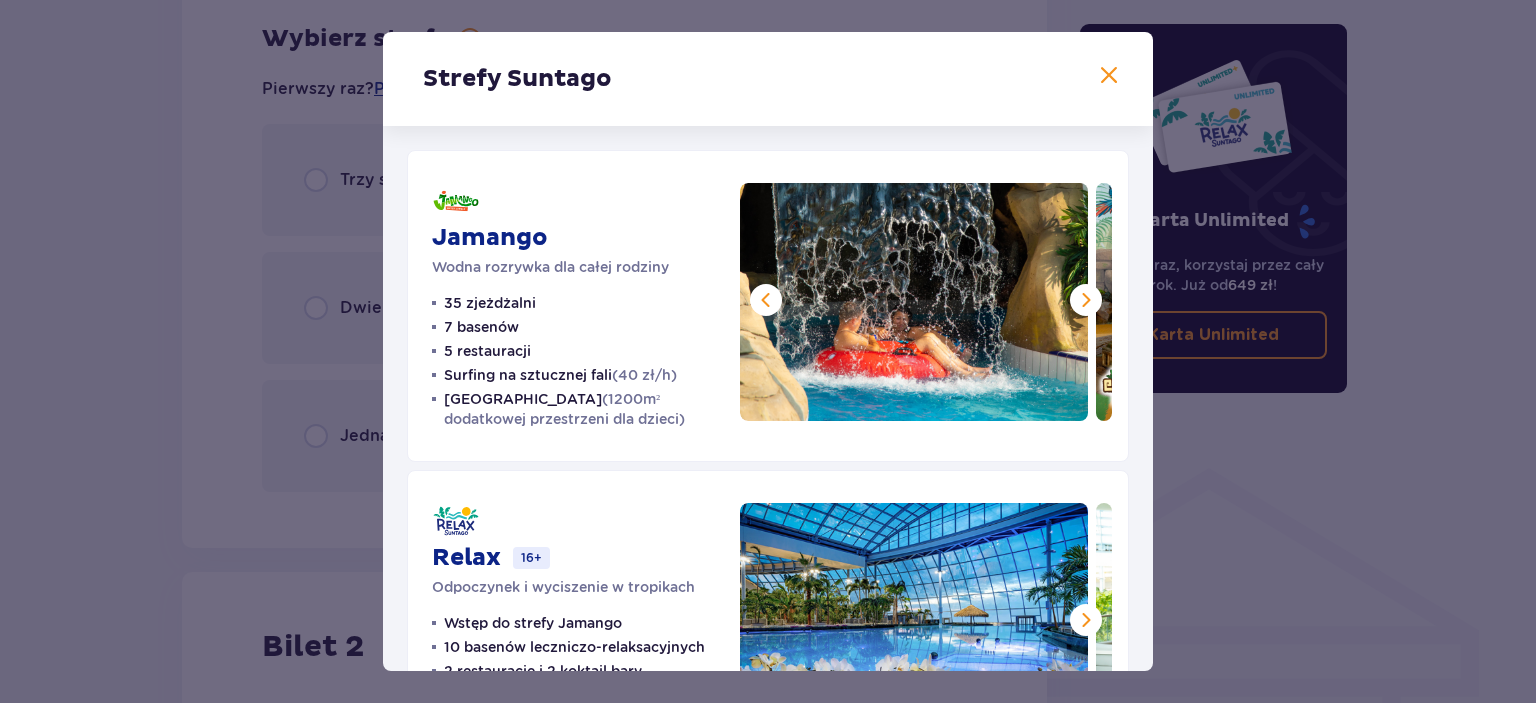 click at bounding box center (1086, 300) 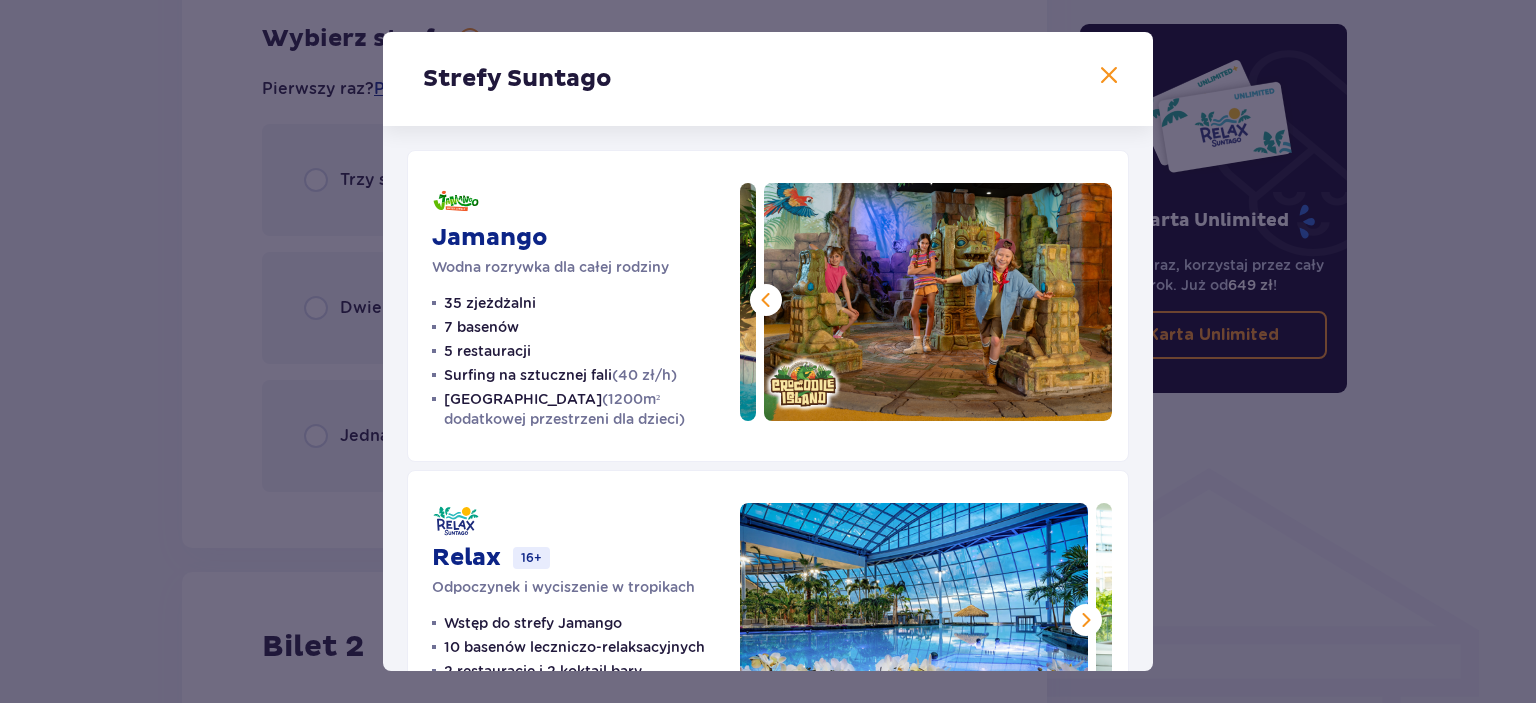 click at bounding box center [938, 302] 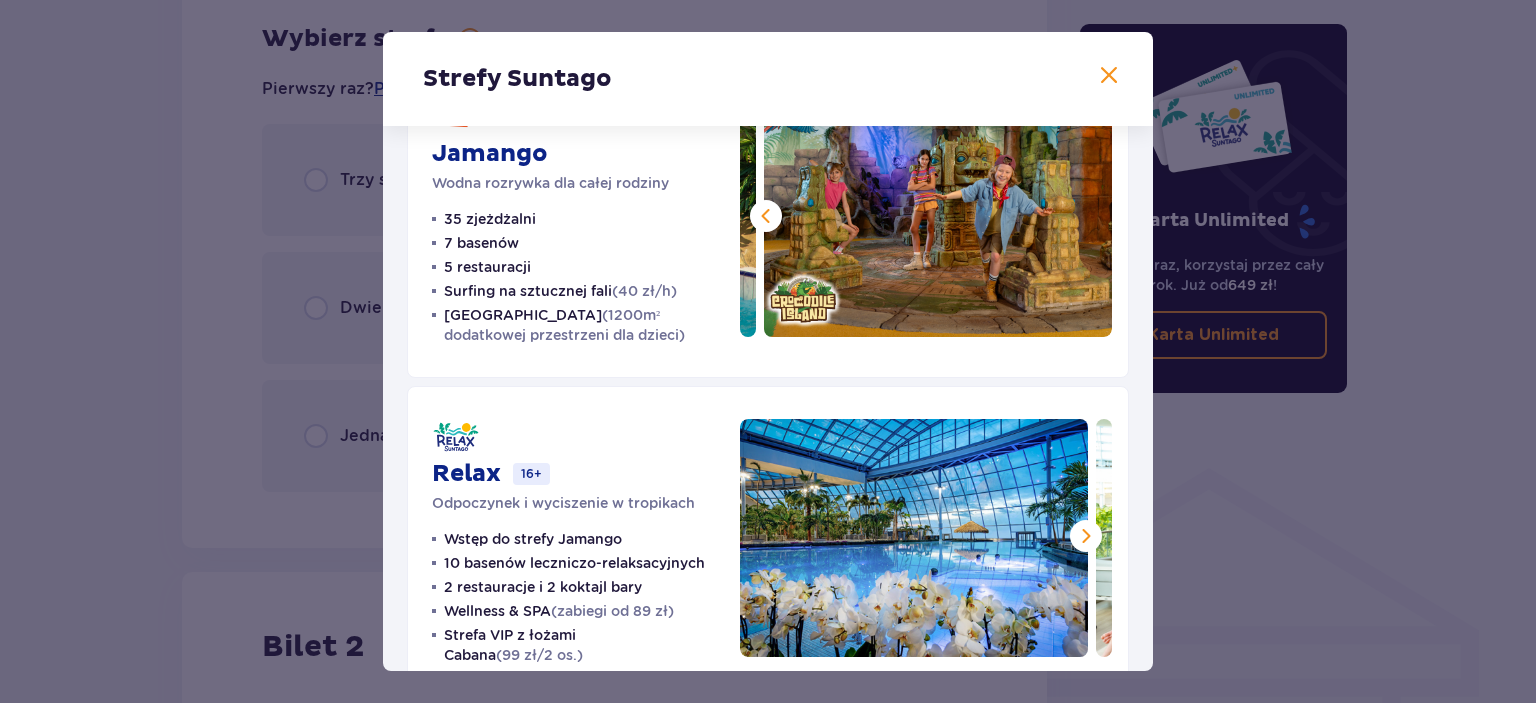 scroll, scrollTop: 200, scrollLeft: 0, axis: vertical 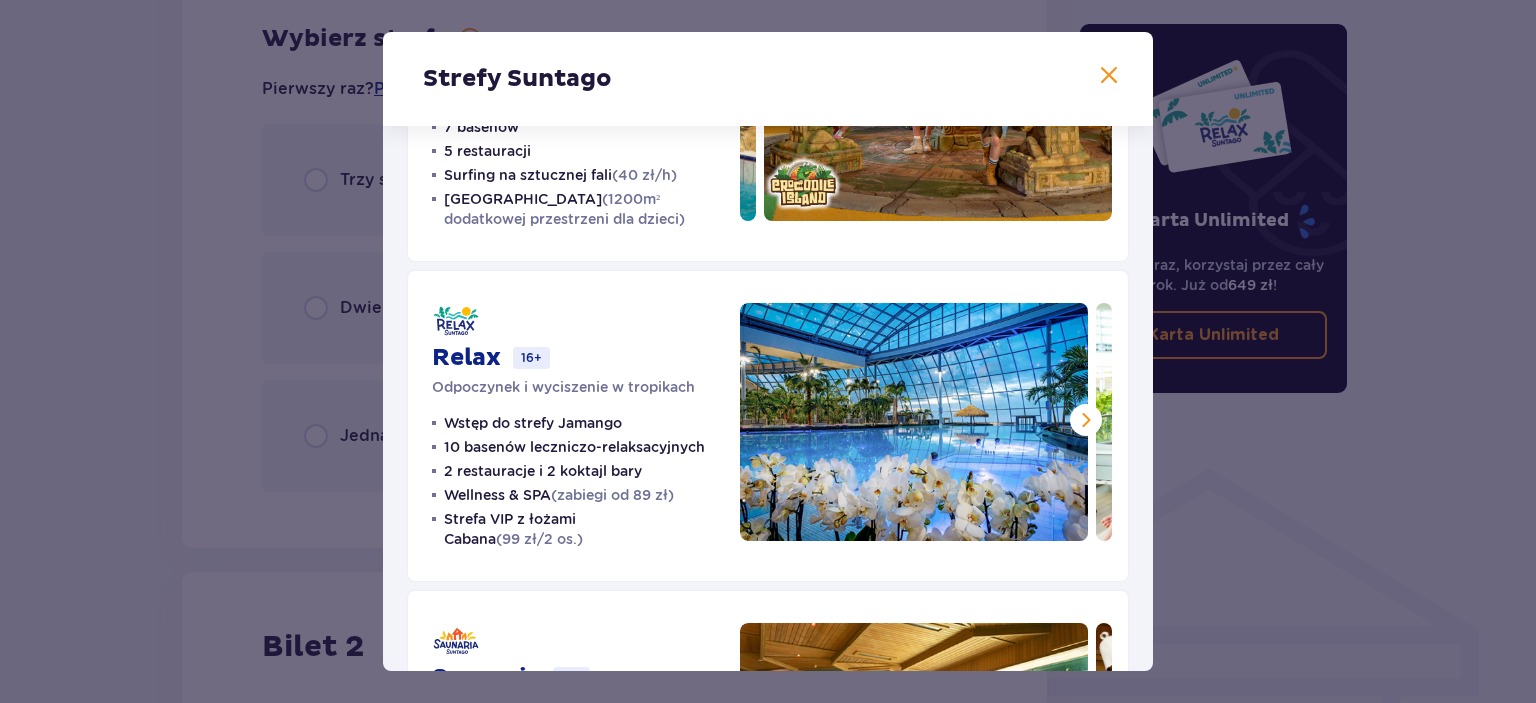click at bounding box center [1086, 420] 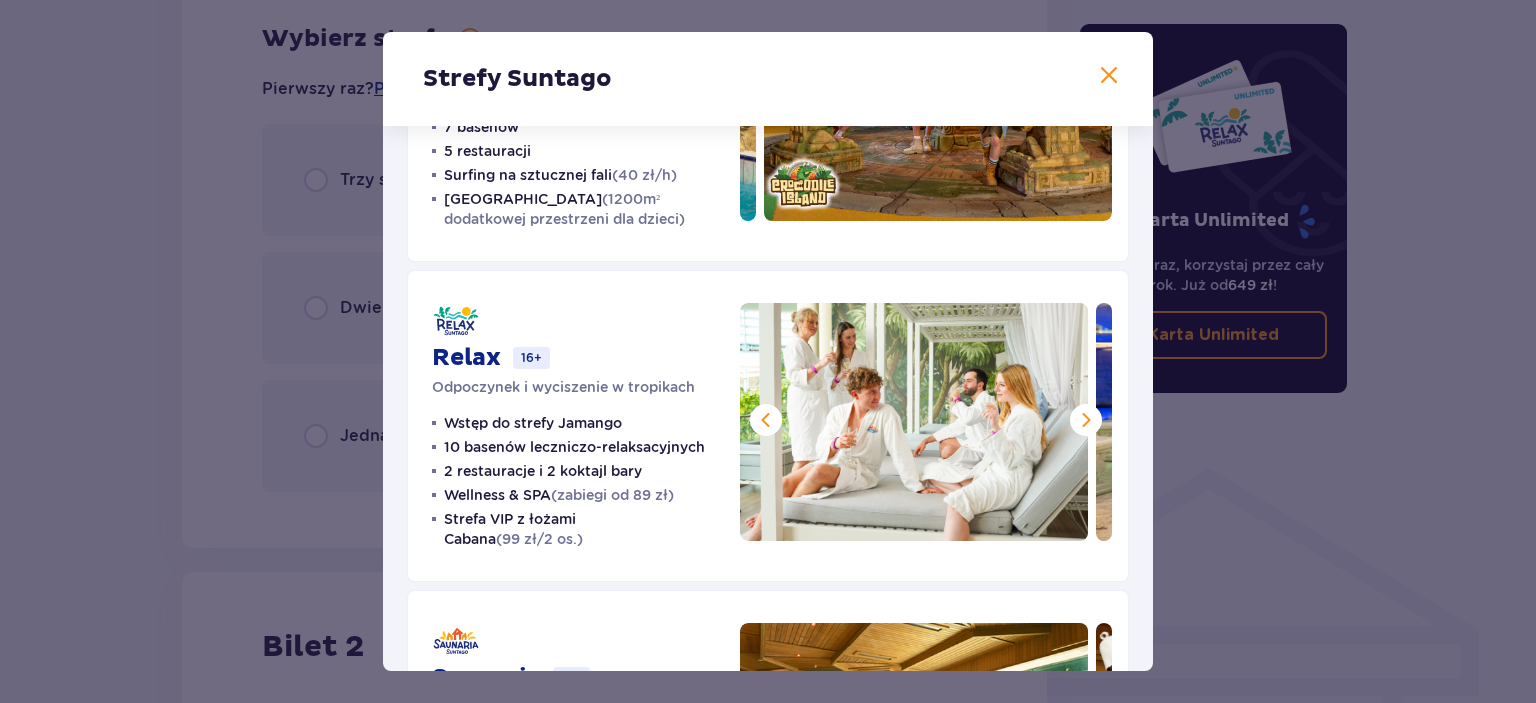 click at bounding box center [1086, 420] 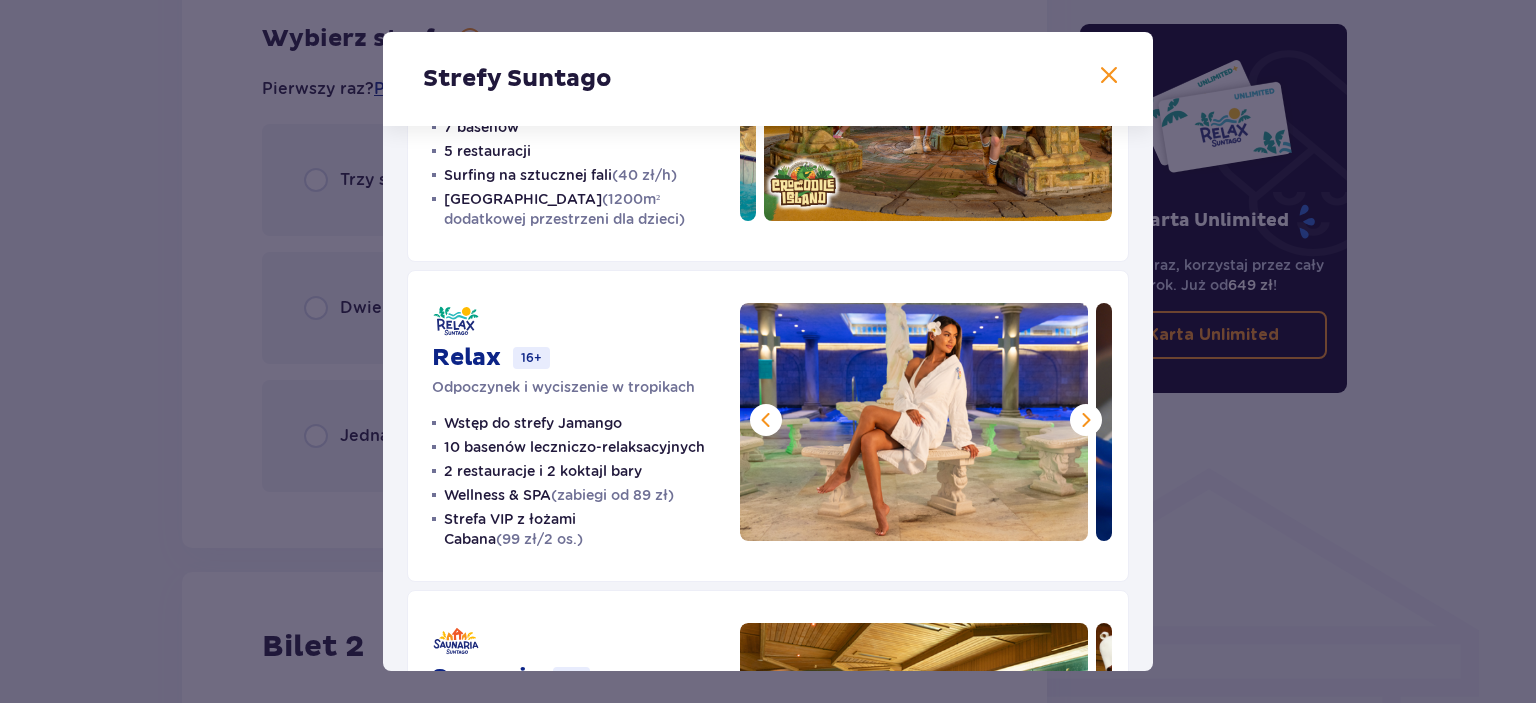 click at bounding box center (1086, 420) 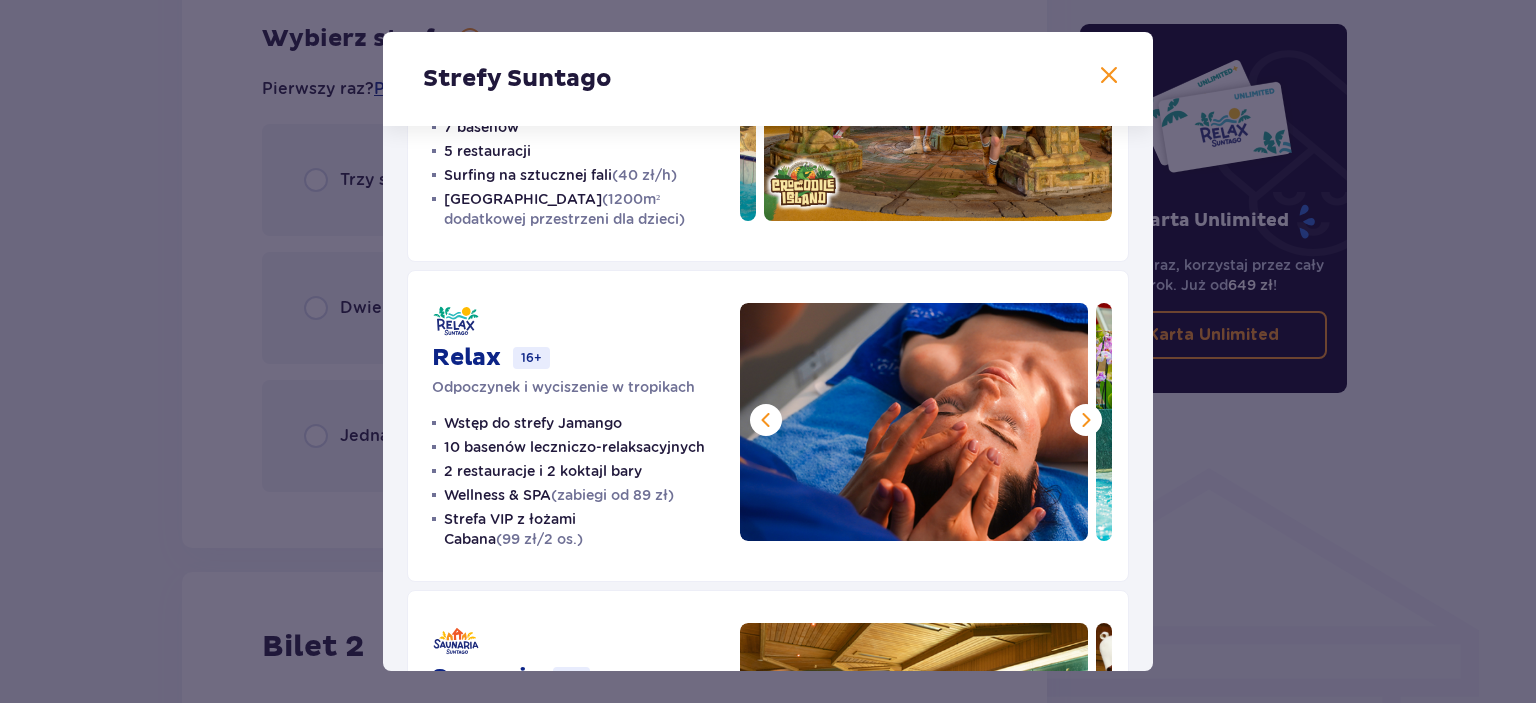 click at bounding box center [1086, 420] 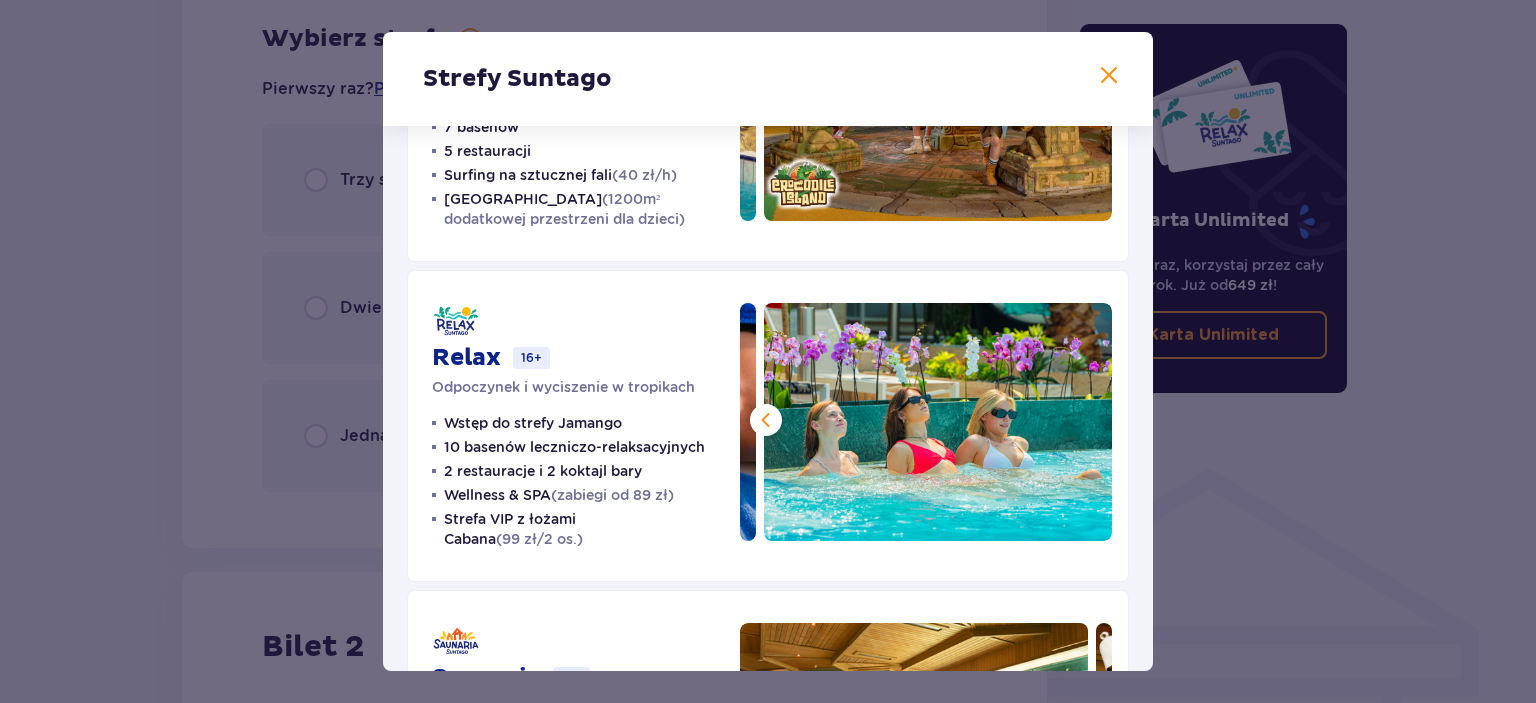 click at bounding box center (938, 422) 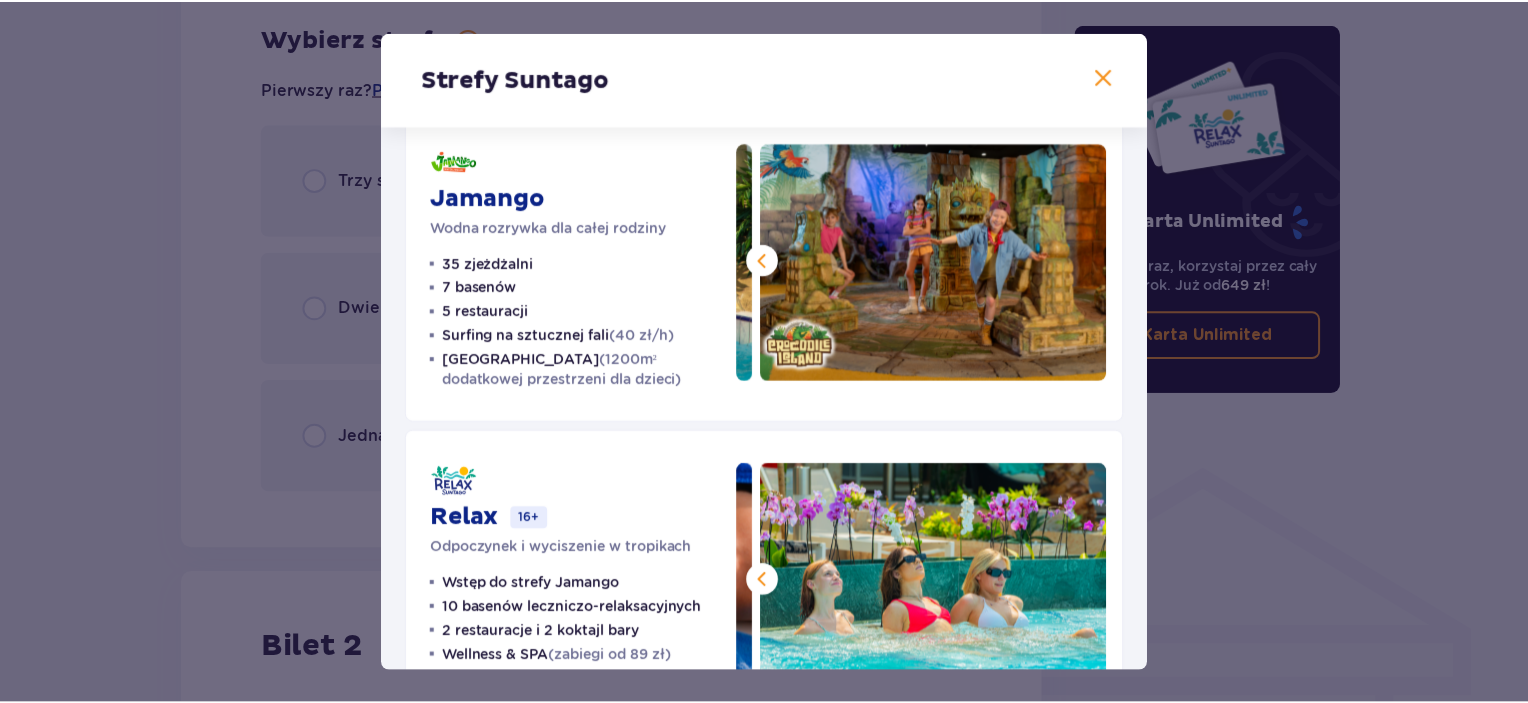 scroll, scrollTop: 0, scrollLeft: 0, axis: both 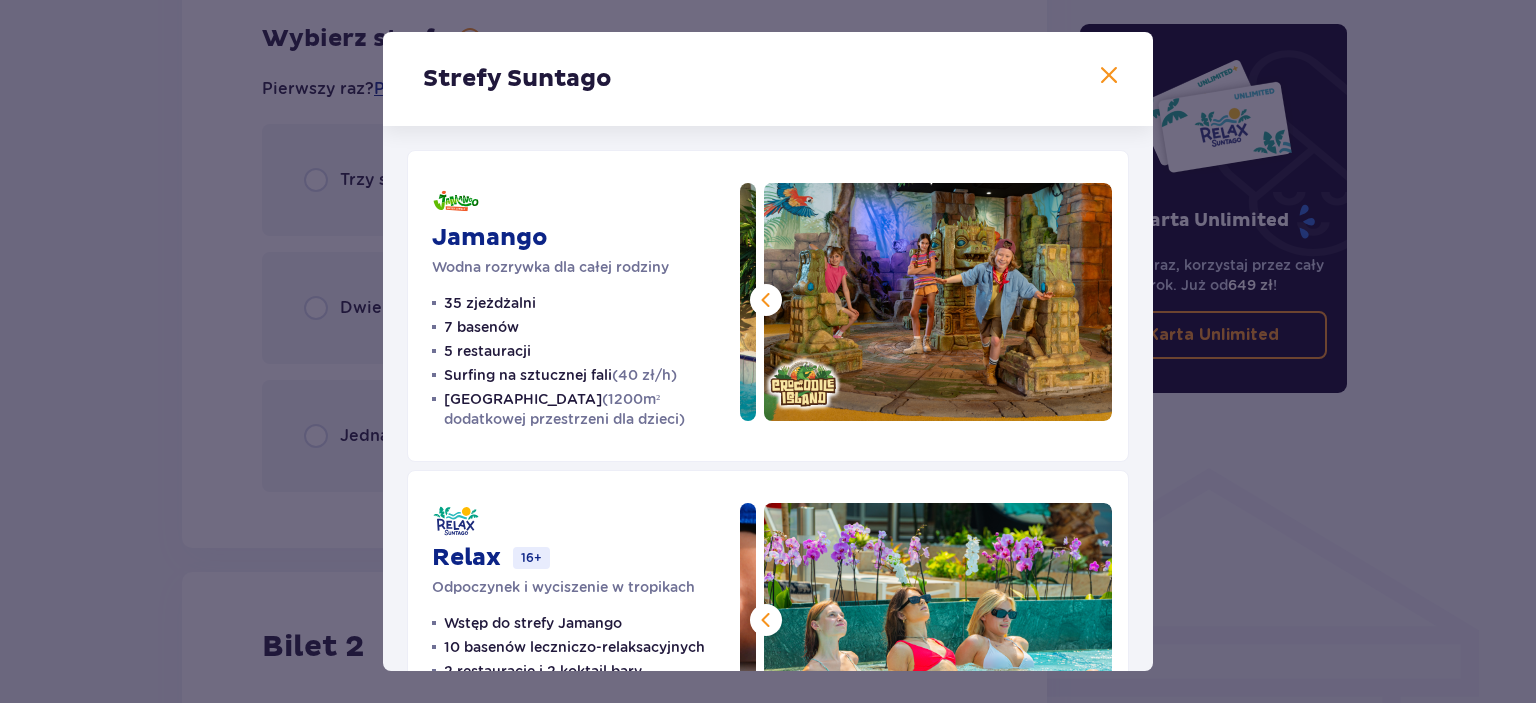 click at bounding box center [766, 300] 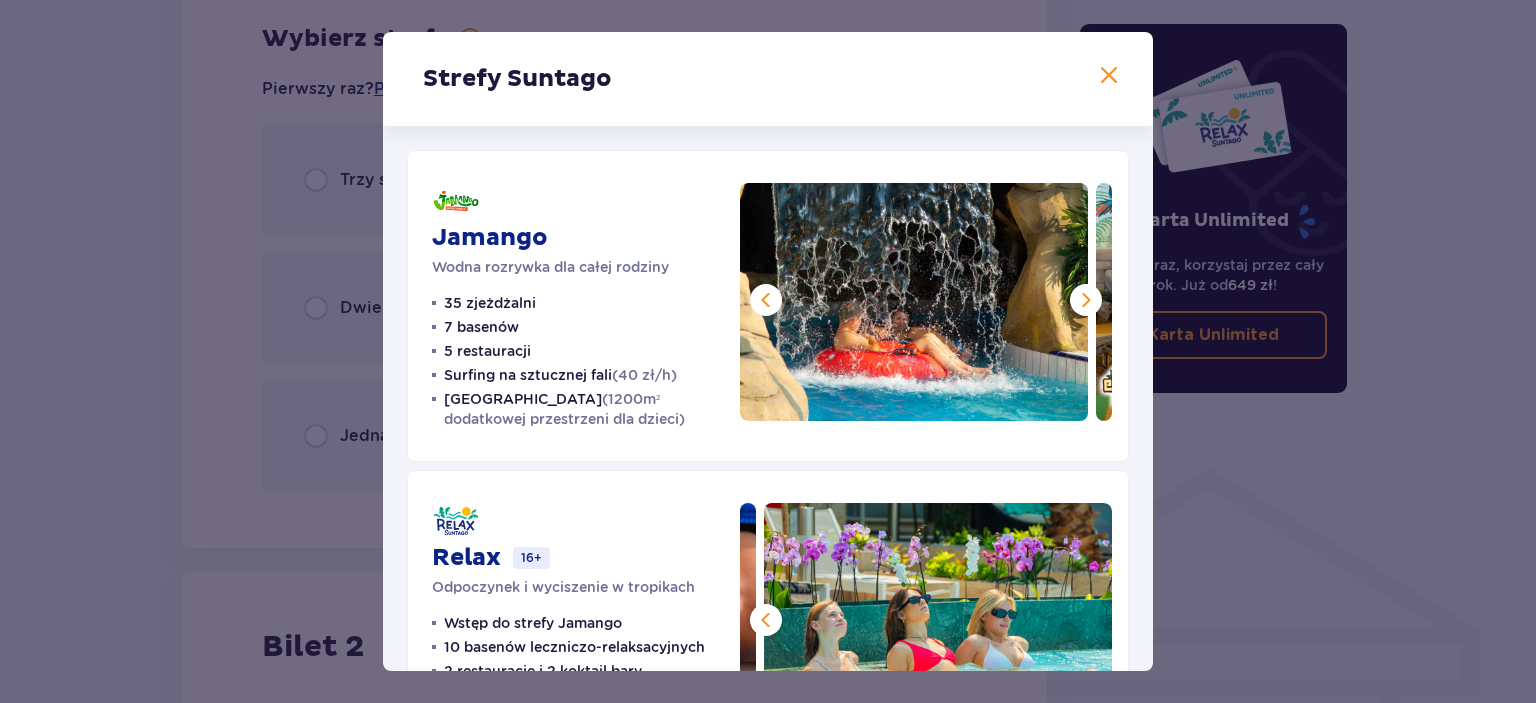 click at bounding box center (766, 300) 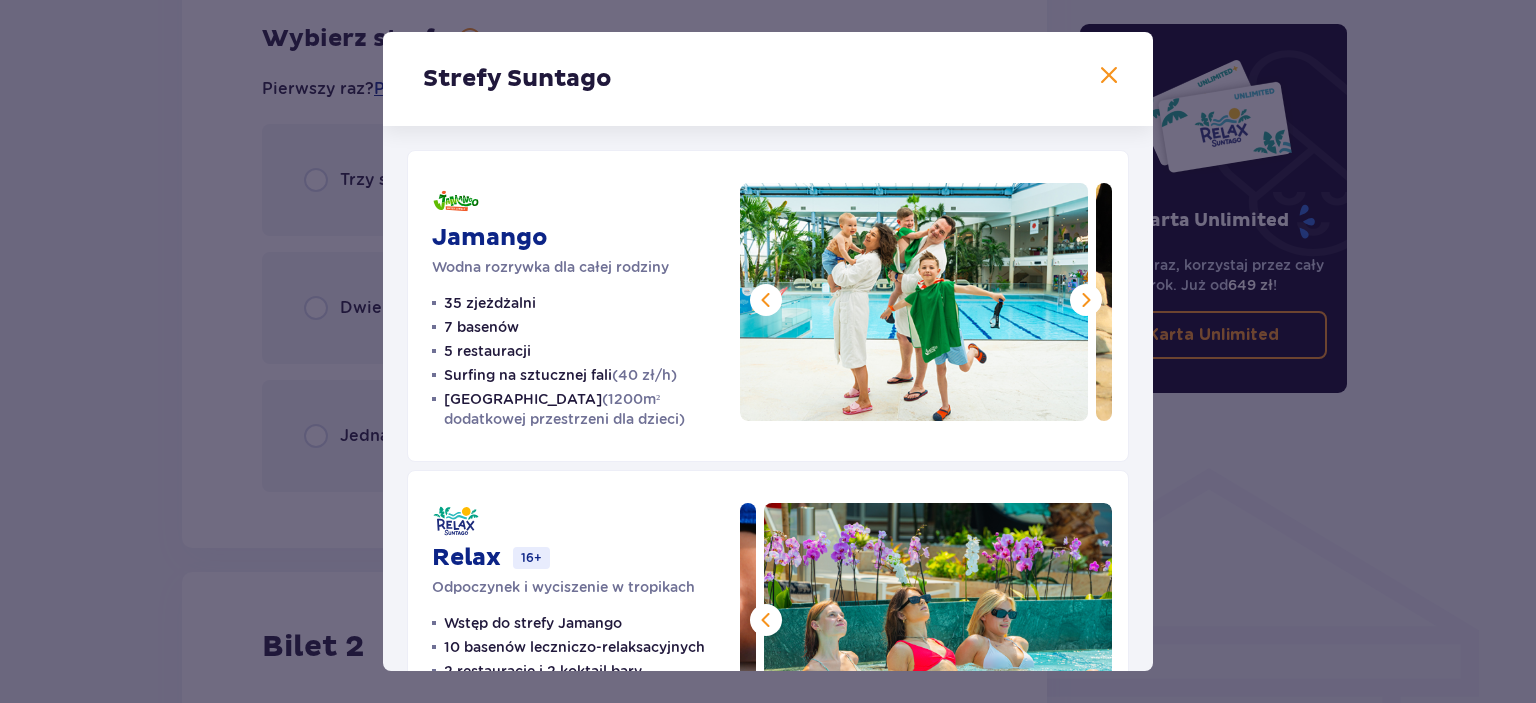 click at bounding box center [1109, 76] 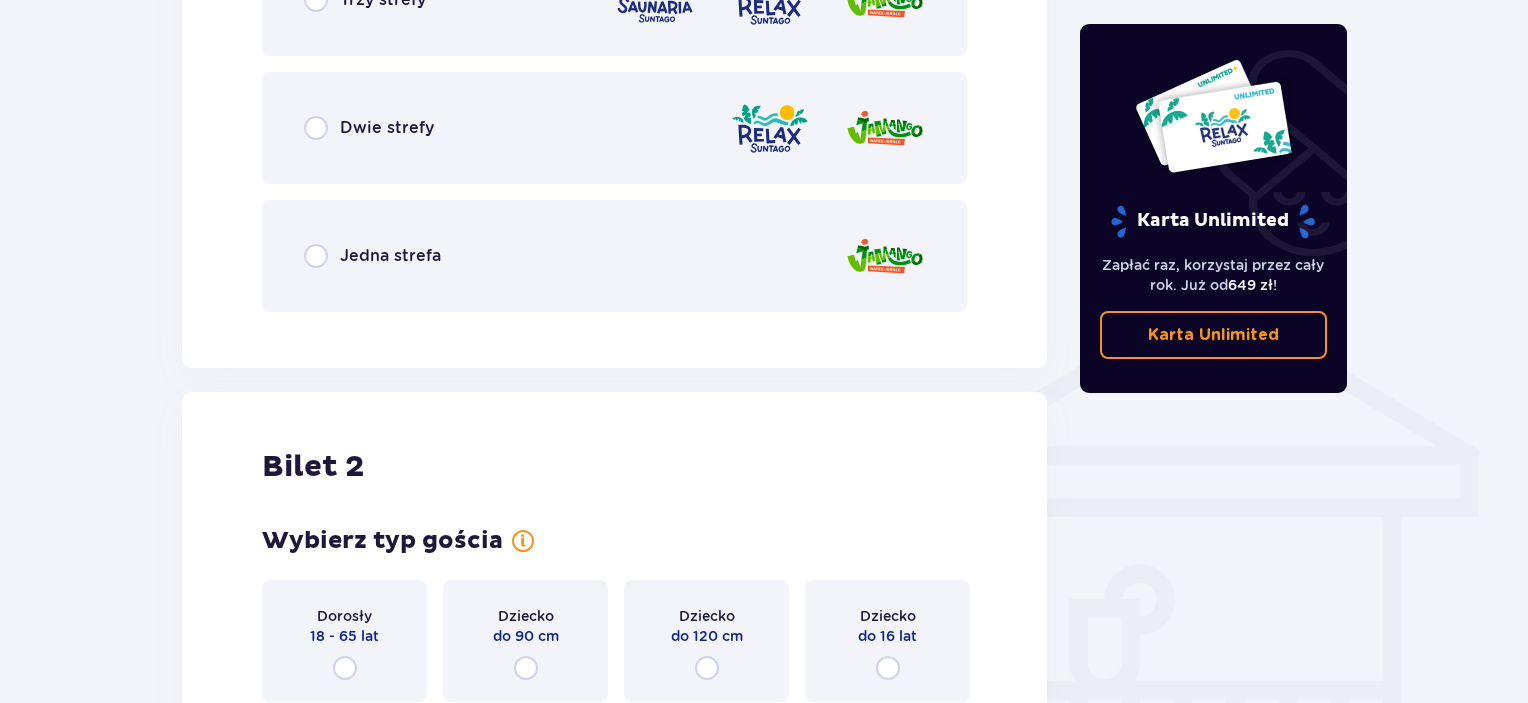 scroll, scrollTop: 1556, scrollLeft: 0, axis: vertical 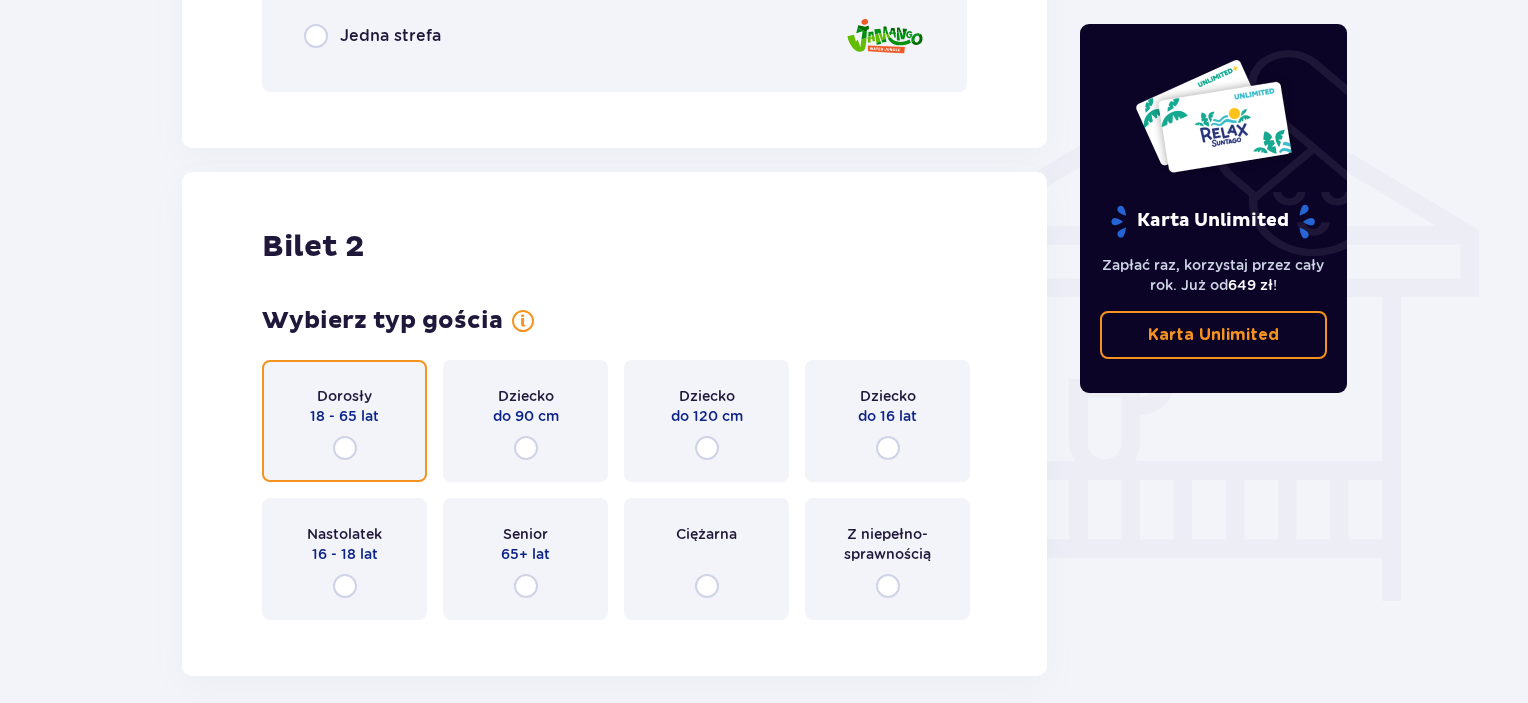 click at bounding box center (345, 448) 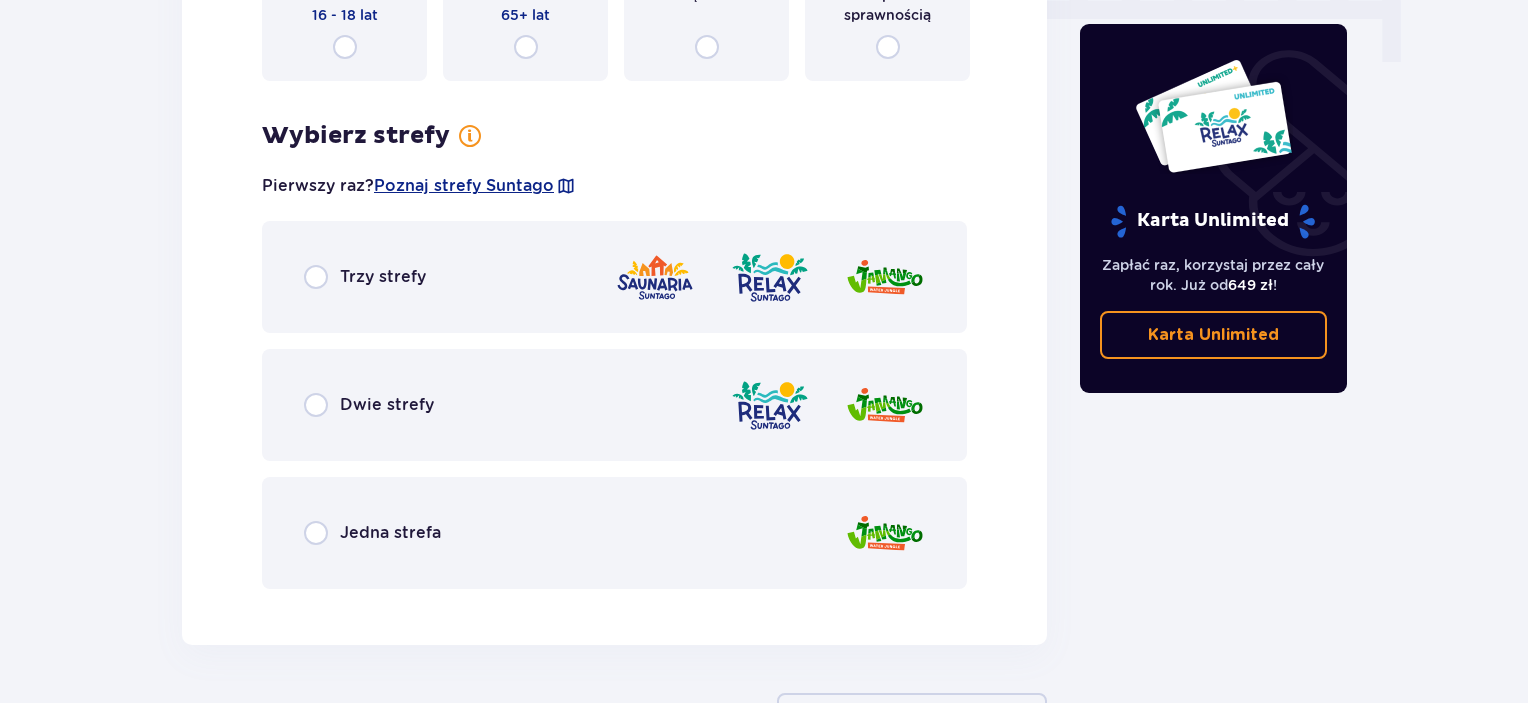 scroll, scrollTop: 2192, scrollLeft: 0, axis: vertical 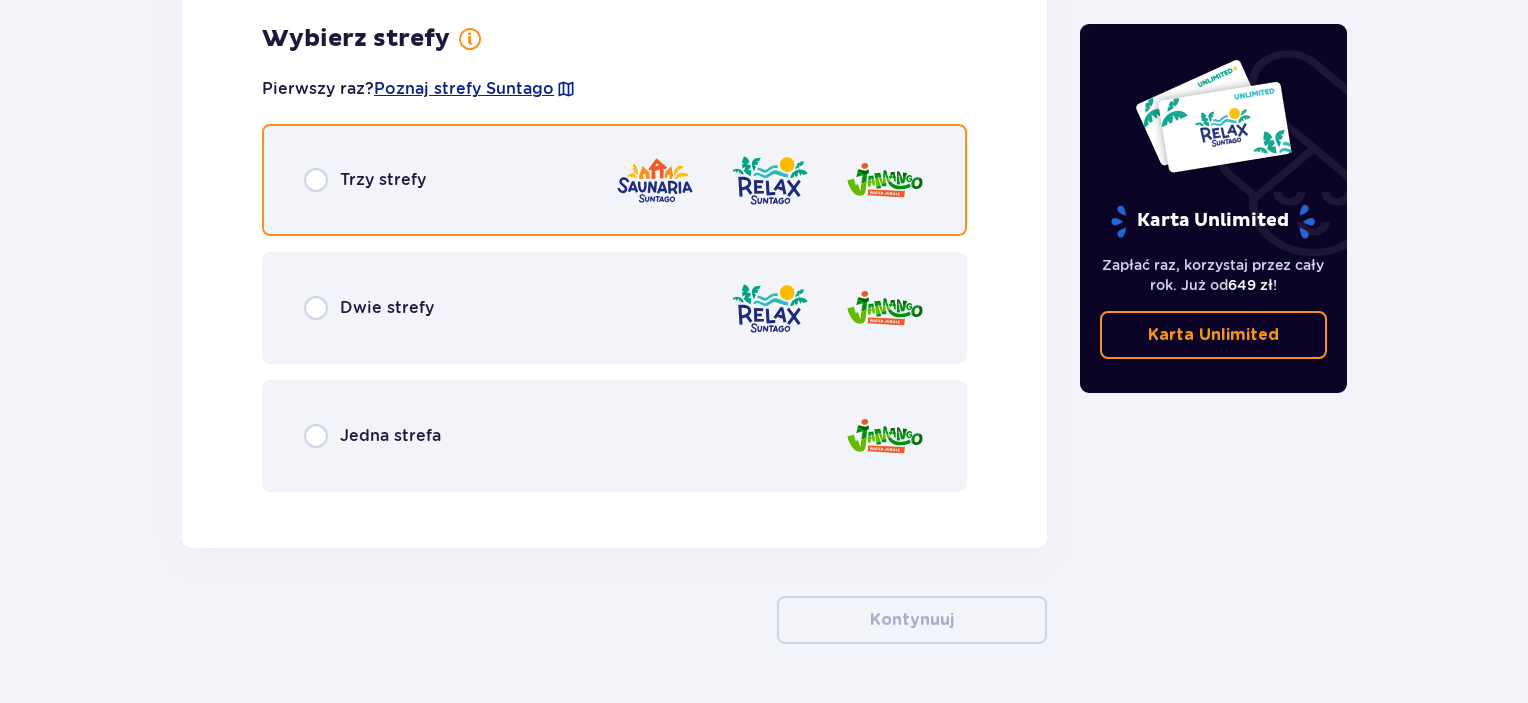 click at bounding box center (316, 180) 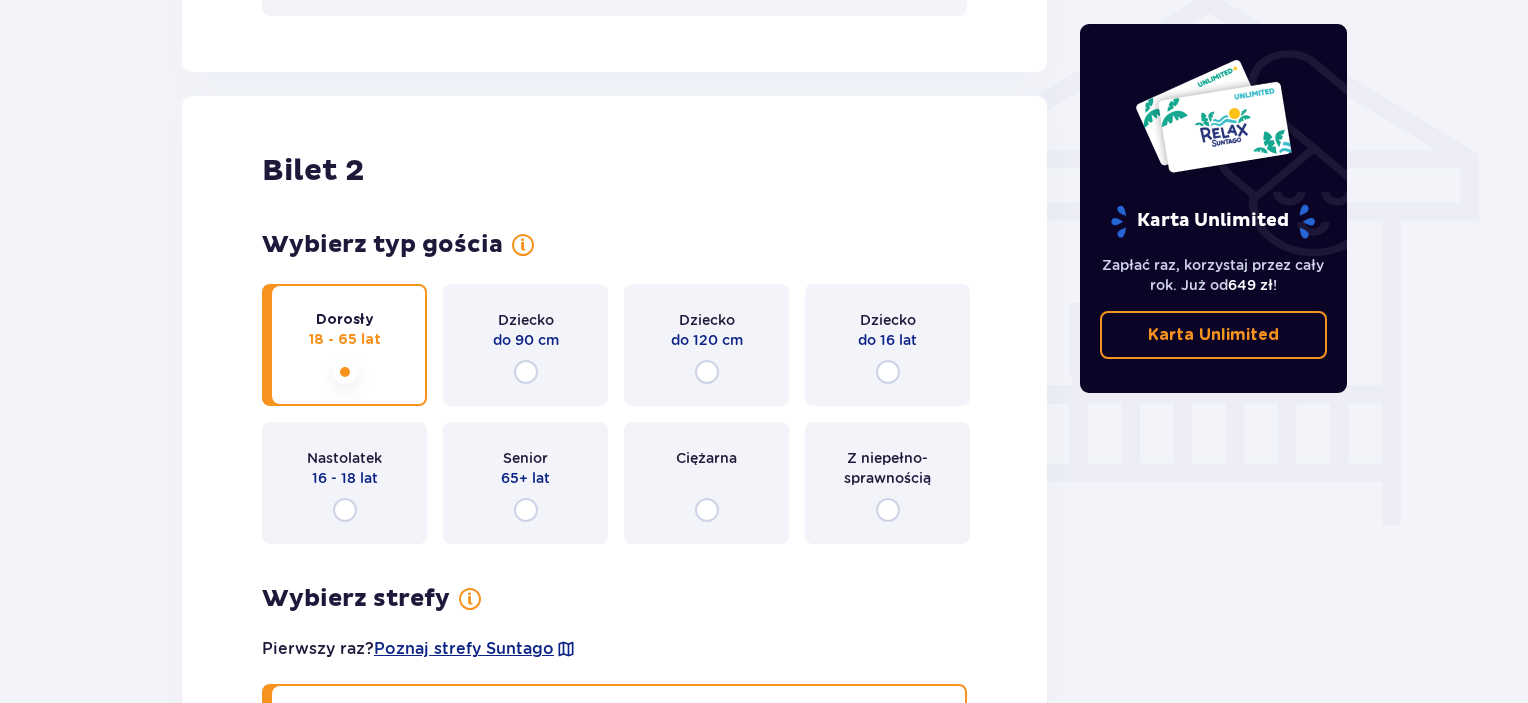 scroll, scrollTop: 1600, scrollLeft: 0, axis: vertical 